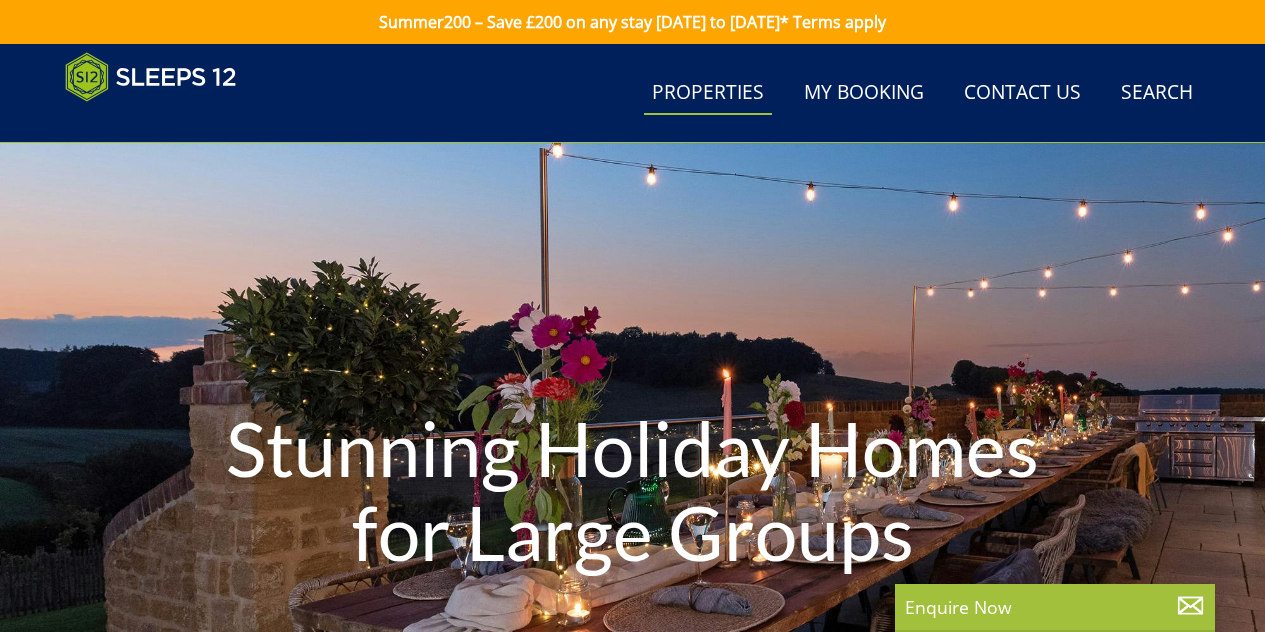 scroll, scrollTop: 240, scrollLeft: 0, axis: vertical 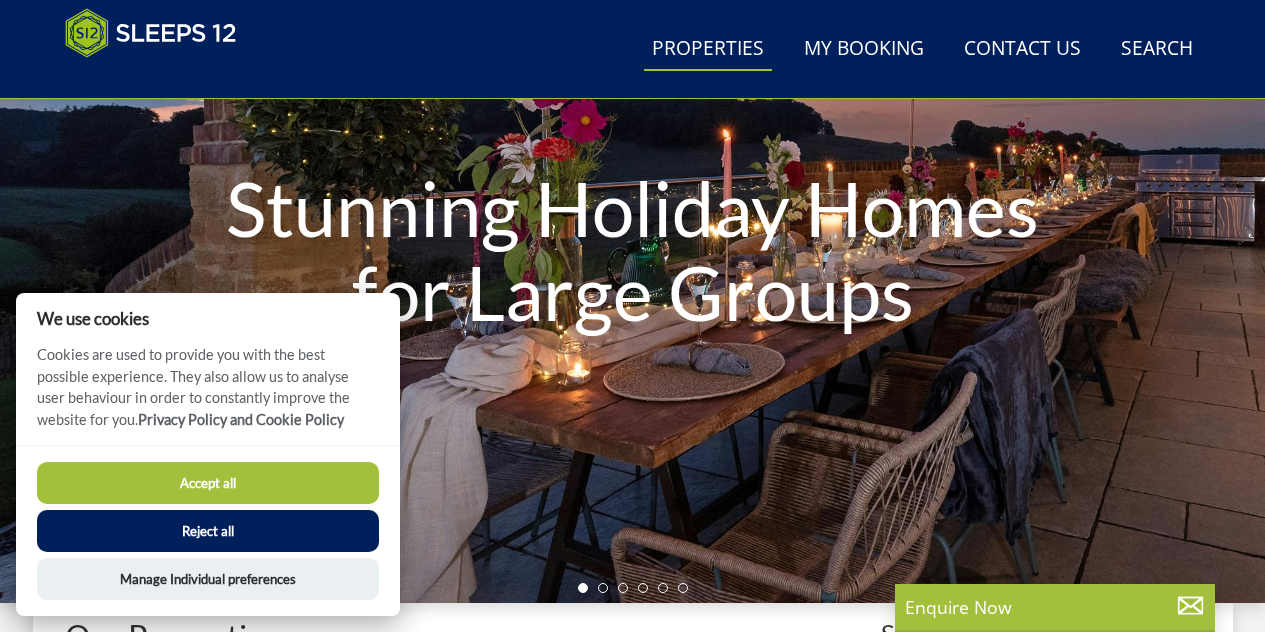 click on "Accept all" at bounding box center [208, 483] 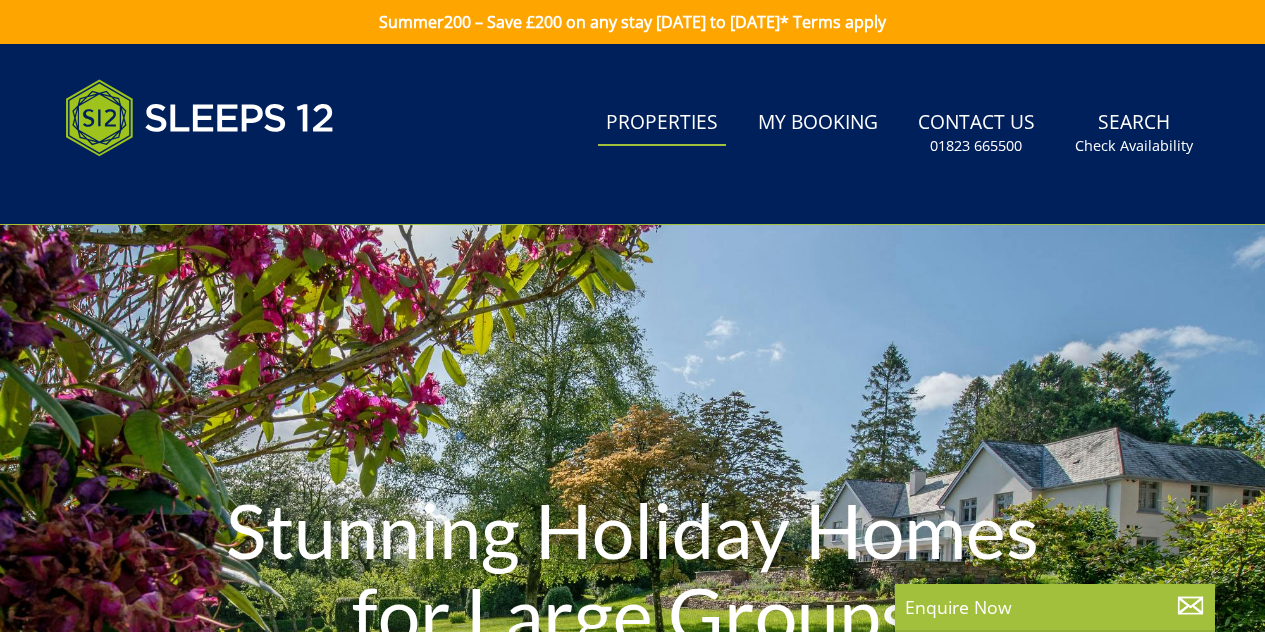 scroll, scrollTop: 0, scrollLeft: 0, axis: both 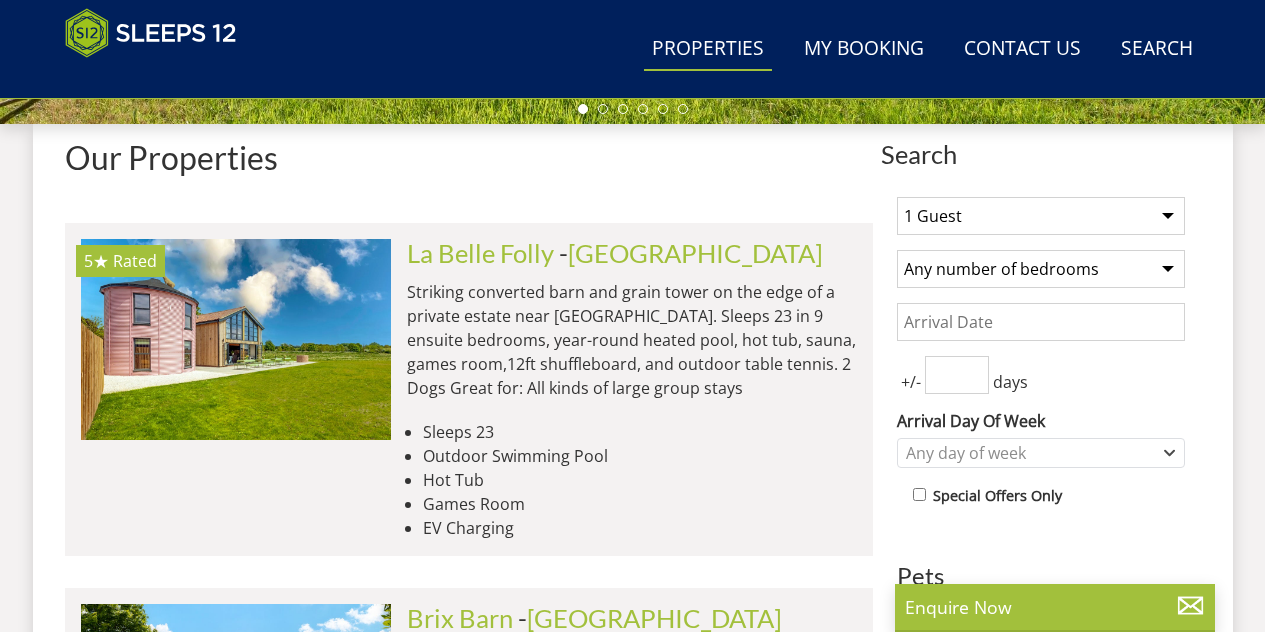 click on "1 Guest
2 Guests
3 Guests
4 Guests
5 Guests
6 Guests
7 Guests
8 Guests
9 Guests
10 Guests
11 Guests
12 Guests
13 Guests
14 Guests
15 Guests
16 Guests
17 Guests
18 Guests
19 Guests
20 Guests
21 Guests
22 Guests
23 Guests
24 Guests
25 Guests
26 Guests
27 Guests
28 Guests
29 Guests
30 Guests
31 Guests
32 Guests" at bounding box center (1041, 216) 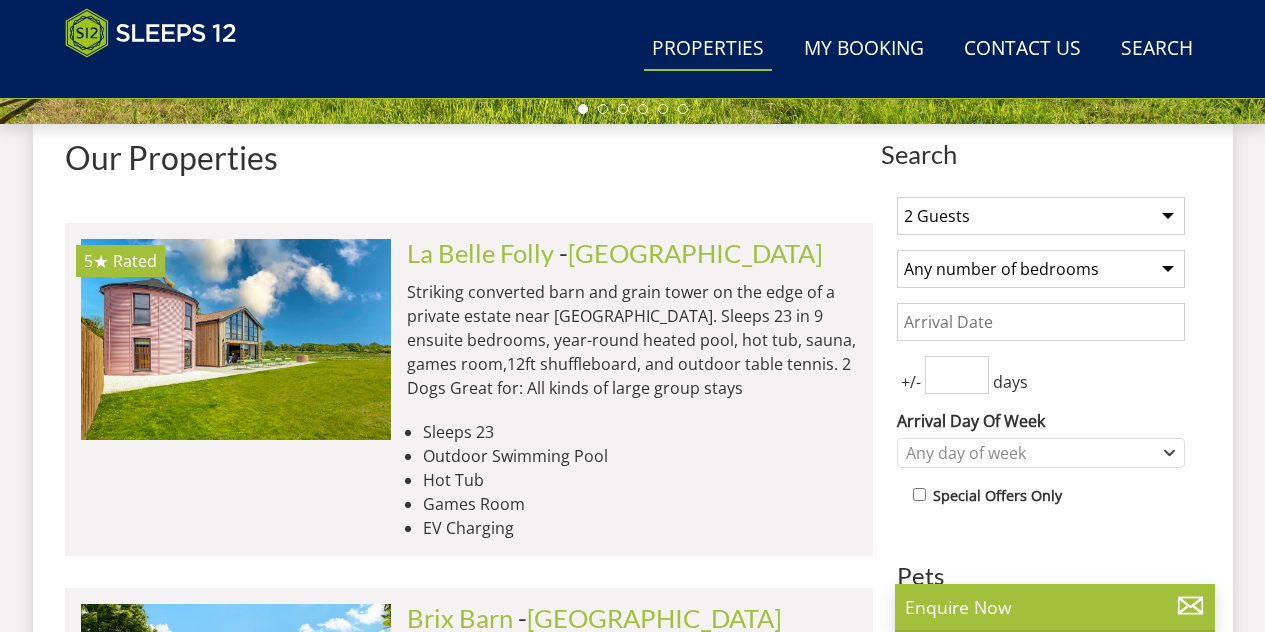 click on "1 Guest
2 Guests
3 Guests
4 Guests
5 Guests
6 Guests
7 Guests
8 Guests
9 Guests
10 Guests
11 Guests
12 Guests
13 Guests
14 Guests
15 Guests
16 Guests
17 Guests
18 Guests
19 Guests
20 Guests
21 Guests
22 Guests
23 Guests
24 Guests
25 Guests
26 Guests
27 Guests
28 Guests
29 Guests
30 Guests
31 Guests
32 Guests" at bounding box center [1041, 216] 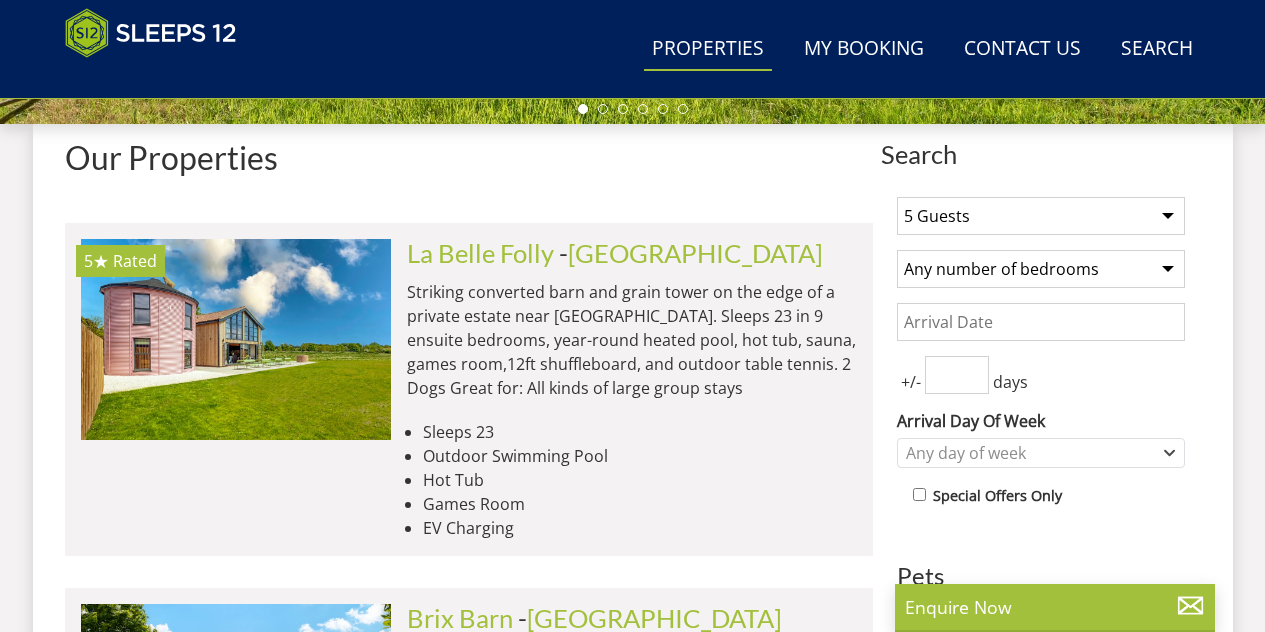 click on "Any number of bedrooms
4 Bedrooms
5 Bedrooms
6 Bedrooms
7 Bedrooms
8 Bedrooms
9 Bedrooms
10 Bedrooms
11 Bedrooms
12 Bedrooms
13 Bedrooms
14 Bedrooms
15 Bedrooms
16 Bedrooms" at bounding box center (1041, 269) 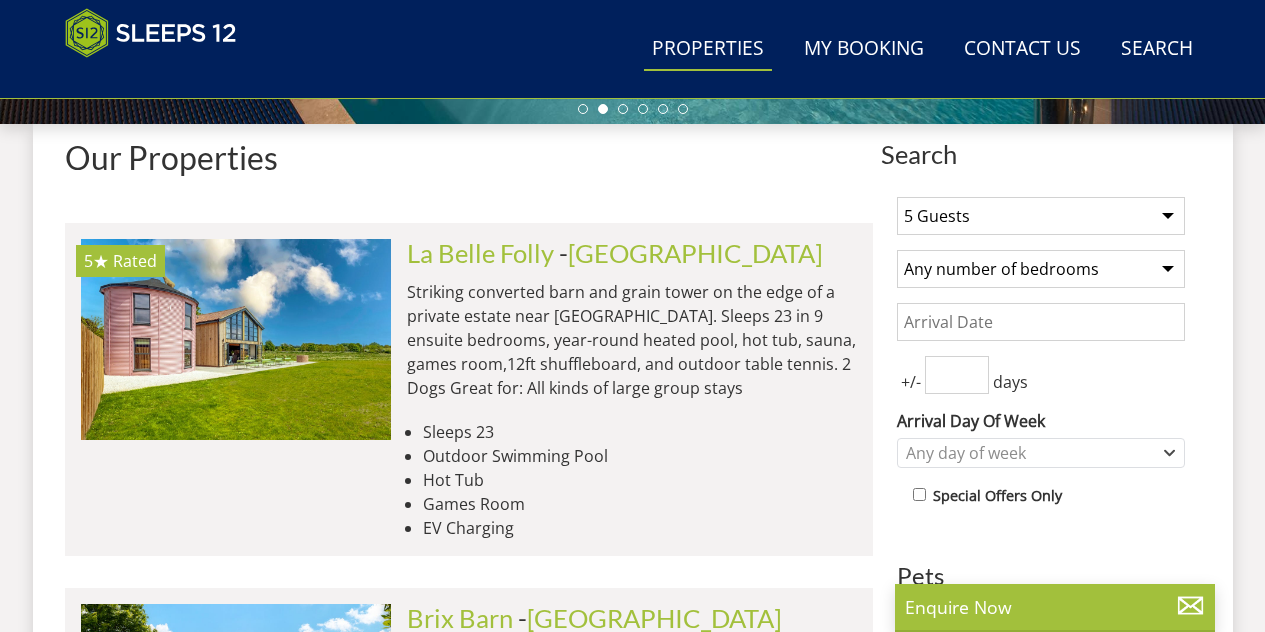 click on "Any number of bedrooms
4 Bedrooms
5 Bedrooms
6 Bedrooms
7 Bedrooms
8 Bedrooms
9 Bedrooms
10 Bedrooms
11 Bedrooms
12 Bedrooms
13 Bedrooms
14 Bedrooms
15 Bedrooms
16 Bedrooms" at bounding box center (1041, 269) 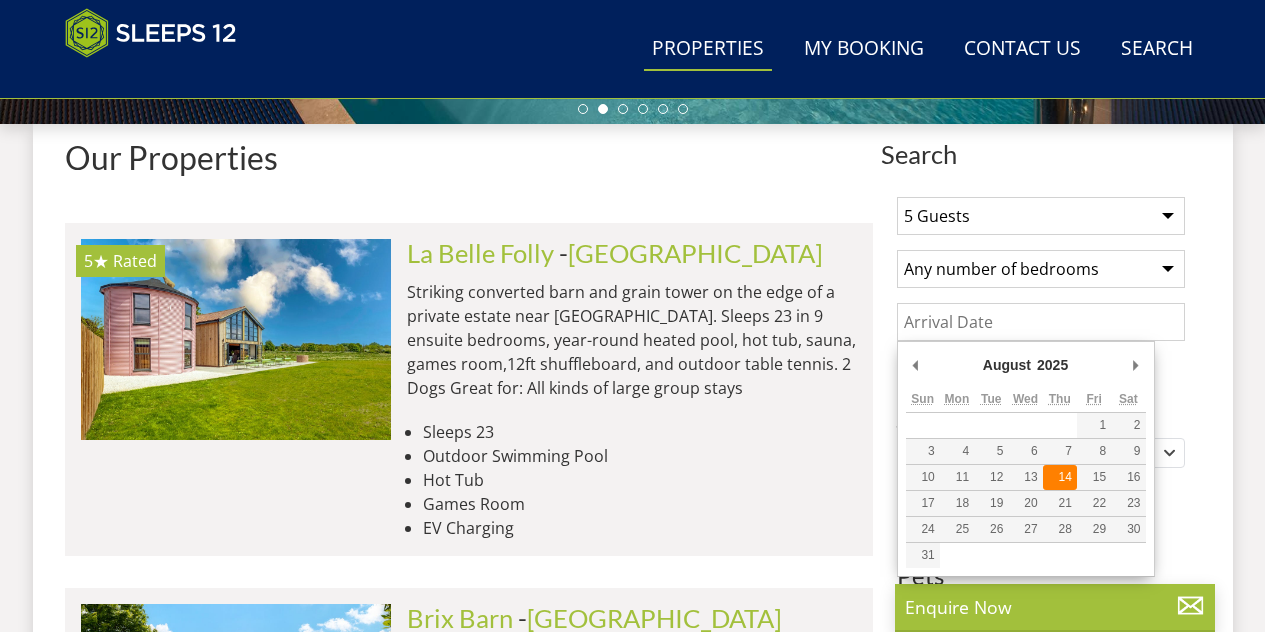 type on "[DATE]" 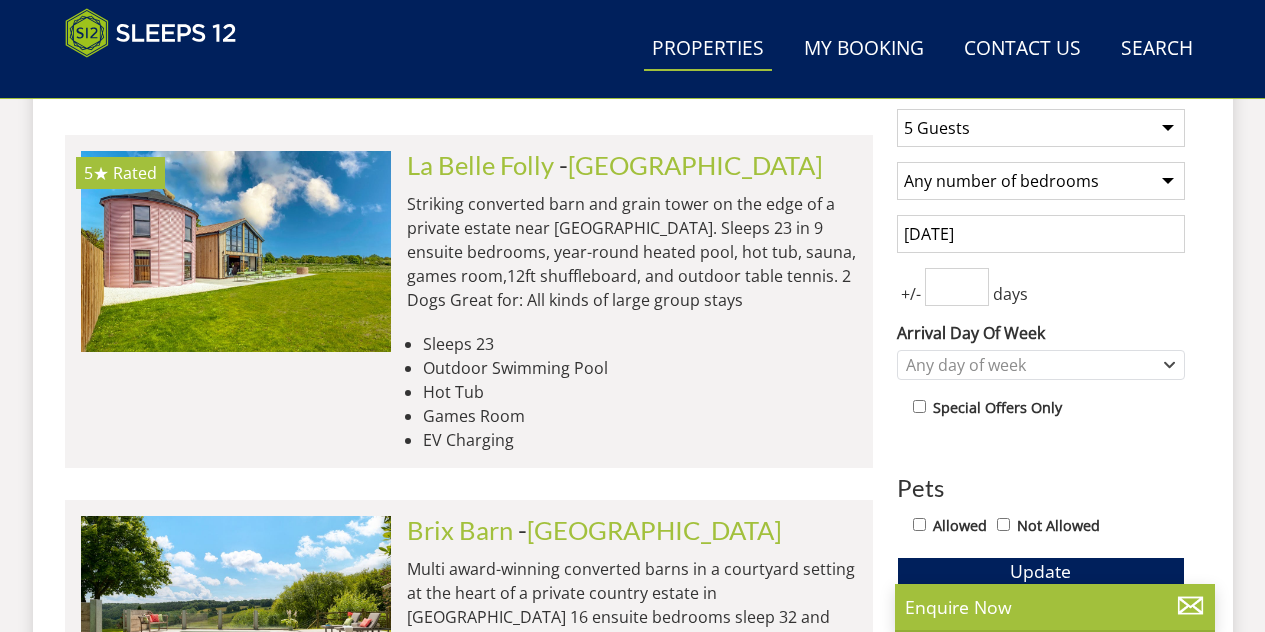 scroll, scrollTop: 819, scrollLeft: 0, axis: vertical 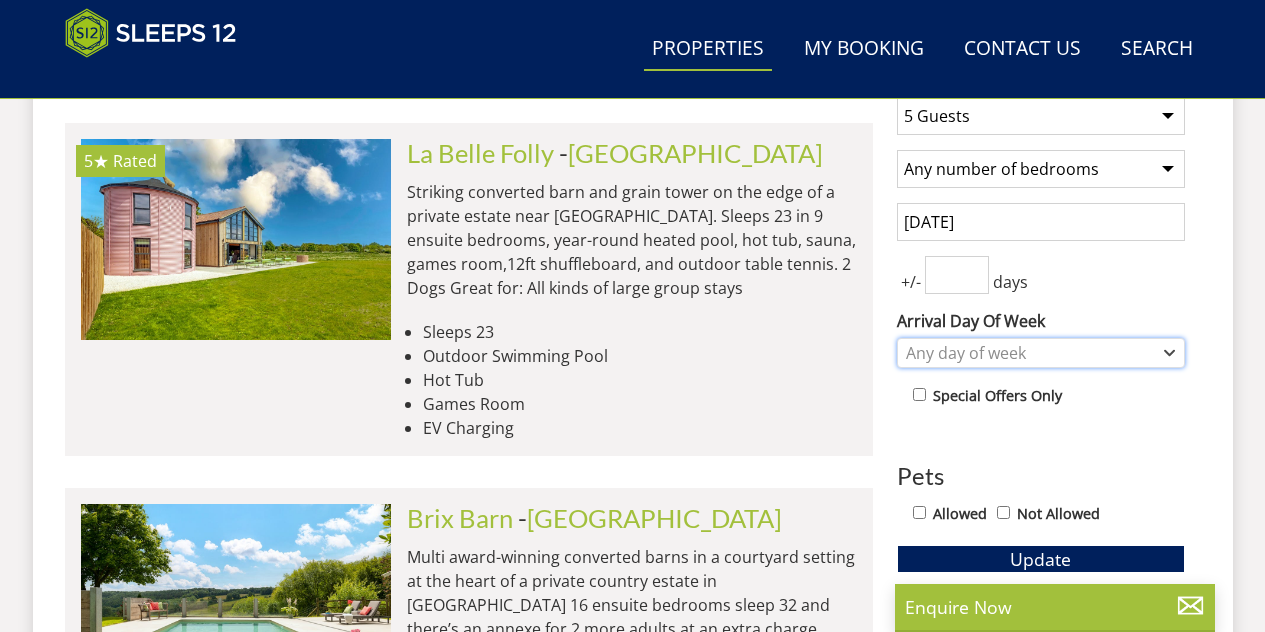 click on "Any day of week" at bounding box center (1030, 353) 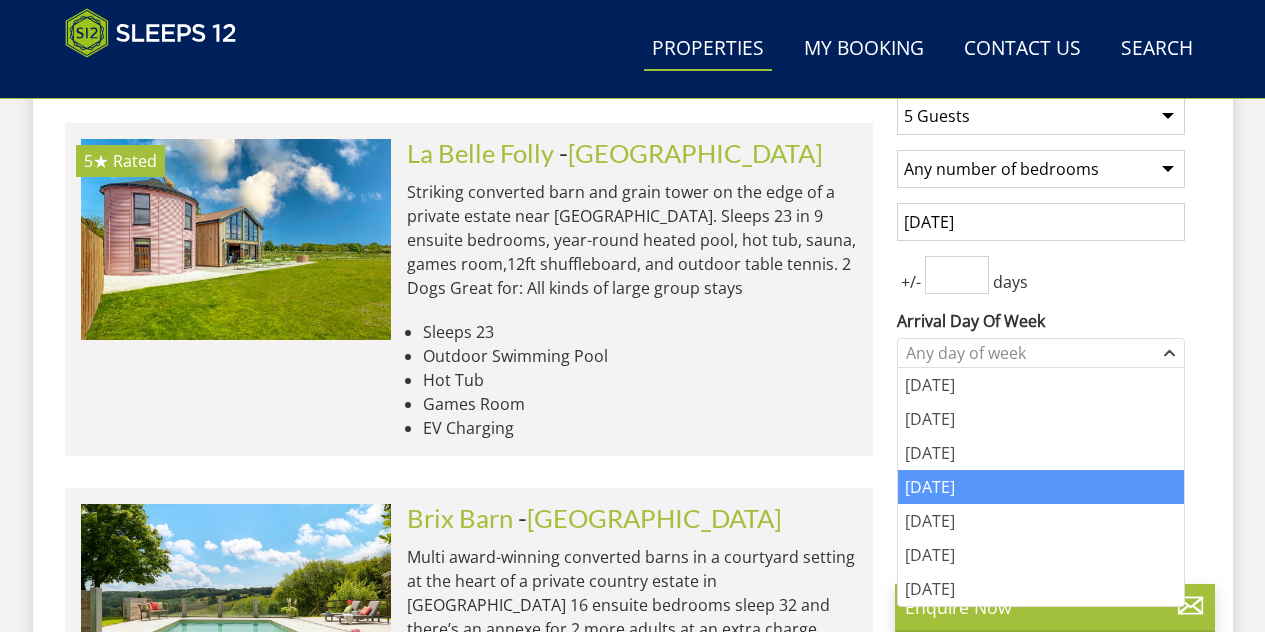 click on "[DATE]" at bounding box center (1041, 487) 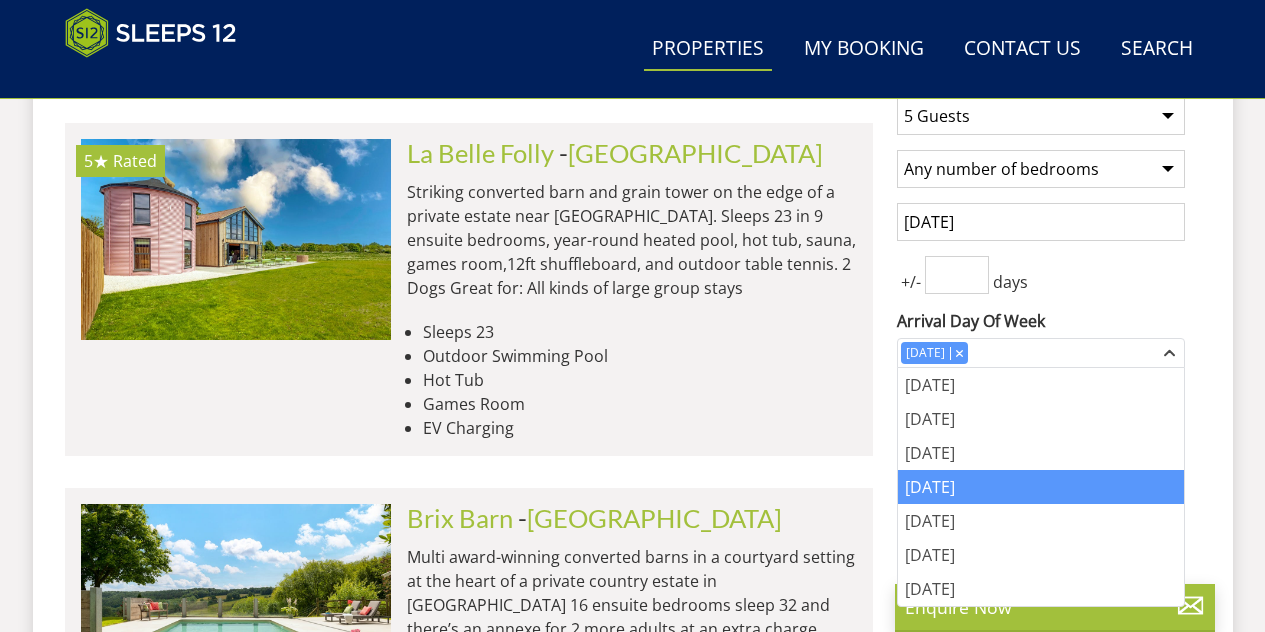 click on "Search
Search
1 Guest
2 Guests
3 Guests
4 Guests
5 Guests
6 Guests
7 Guests
8 Guests
9 Guests
10 Guests
11 Guests
12 Guests
13 Guests
14 Guests
15 Guests
16 Guests
17 Guests
18 Guests
19 Guests
20 Guests
21 Guests
22 Guests
23 Guests
24 Guests
25 Guests
26 Guests
27 Guests
28 Guests
29 Guests
30 Guests
31 Guests
32 Guests
Any number of bedrooms
4 Bedrooms
5 Bedrooms
6 Bedrooms
7 Bedrooms
8 Bedrooms
9 Bedrooms
10 Bedrooms
11 Bedrooms
12 Bedrooms
13 Bedrooms
14 Bedrooms
15 Bedrooms
16 Bedrooms
[DATE]
+/-
days [DATE]" at bounding box center (633, 4353) 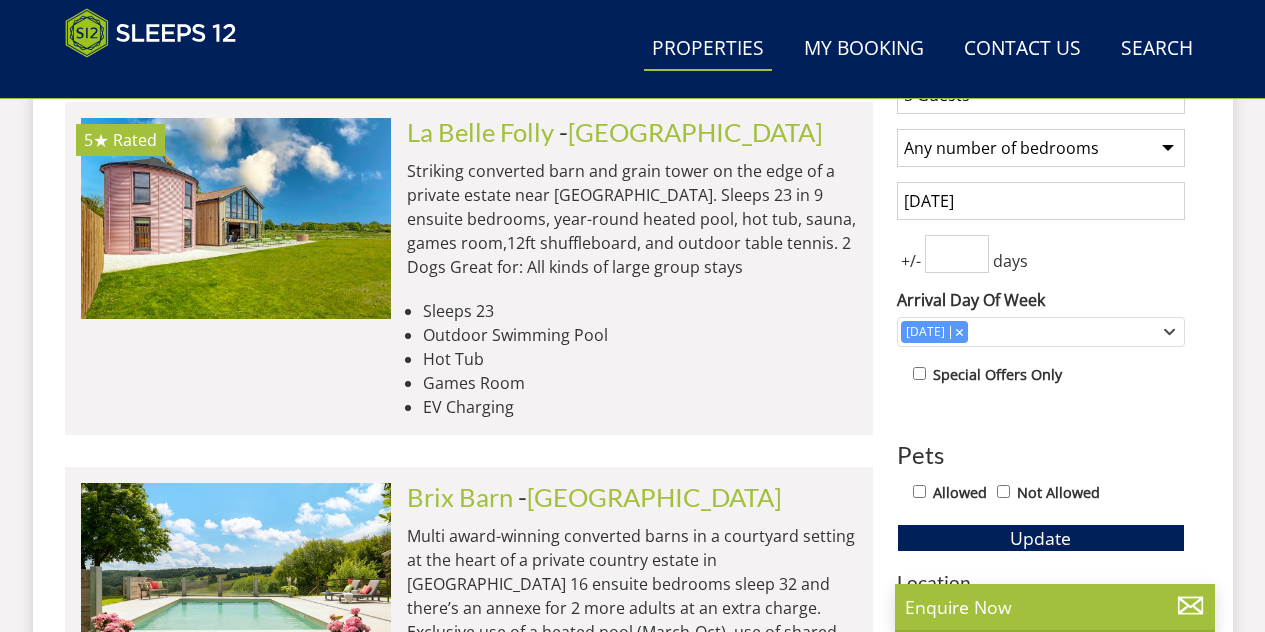 scroll, scrollTop: 919, scrollLeft: 0, axis: vertical 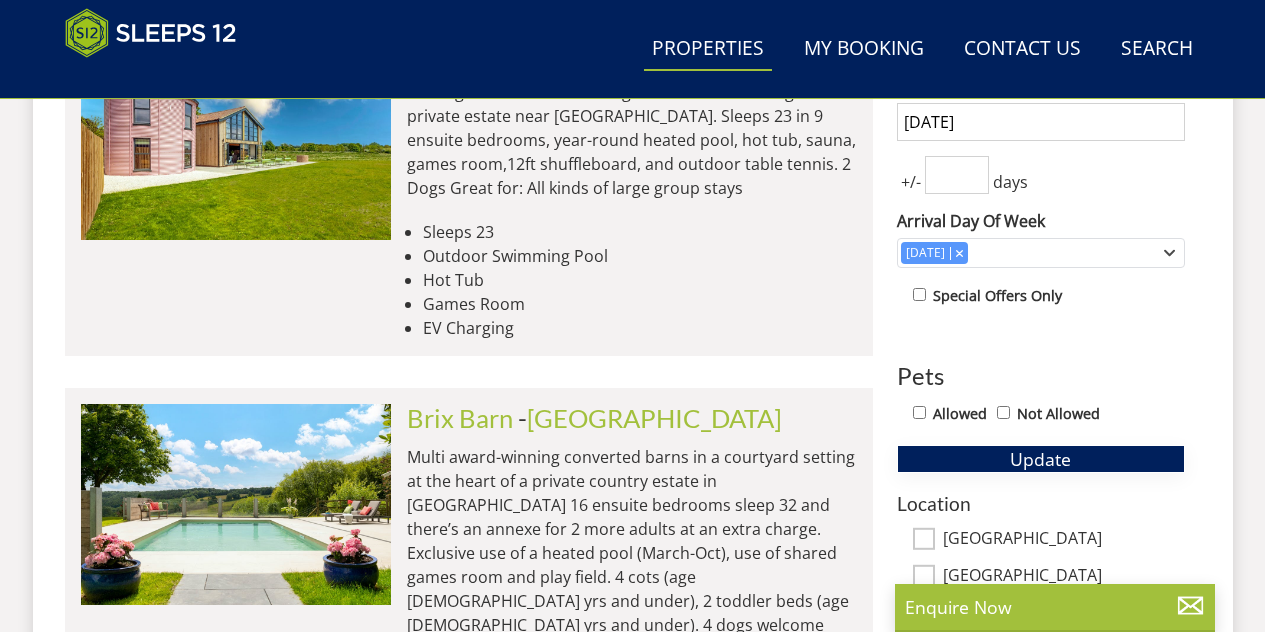 click on "Update" at bounding box center (1040, 459) 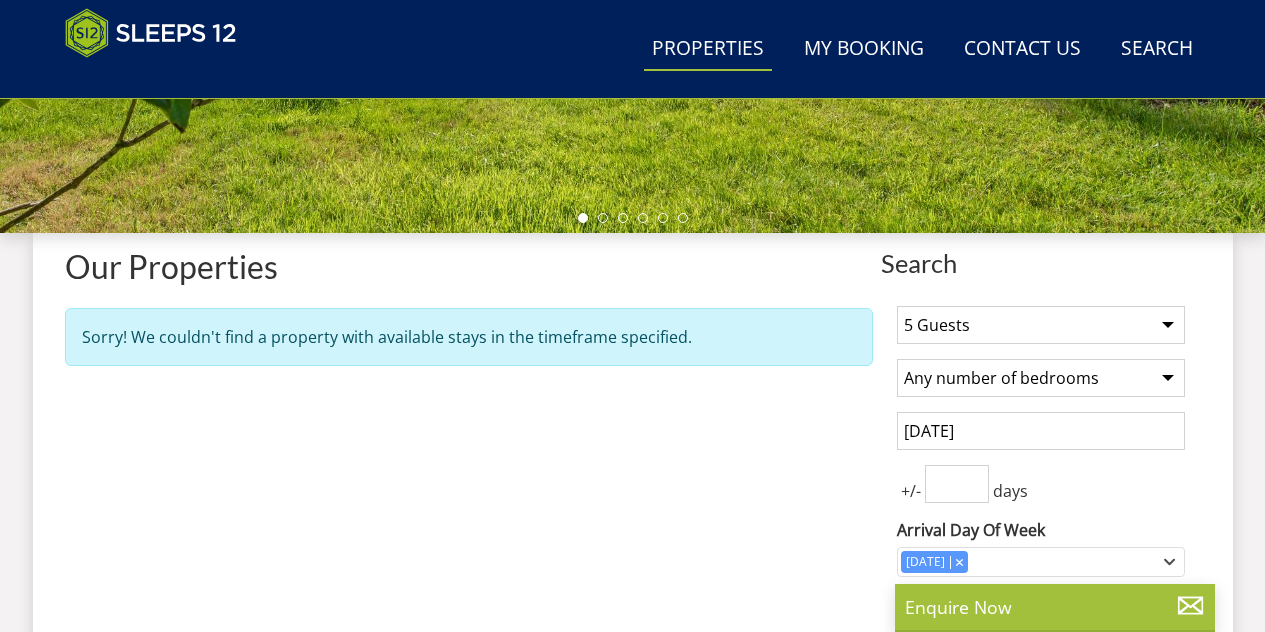 scroll, scrollTop: 619, scrollLeft: 0, axis: vertical 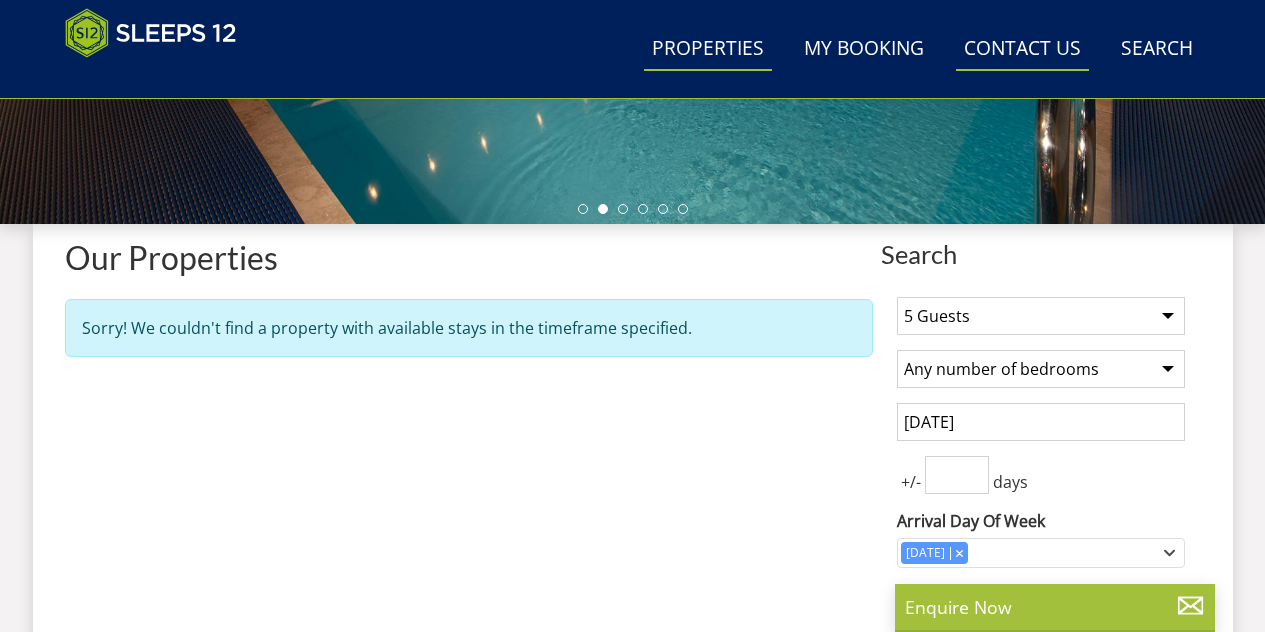 click on "Contact Us  [PHONE_NUMBER]" at bounding box center [1022, 49] 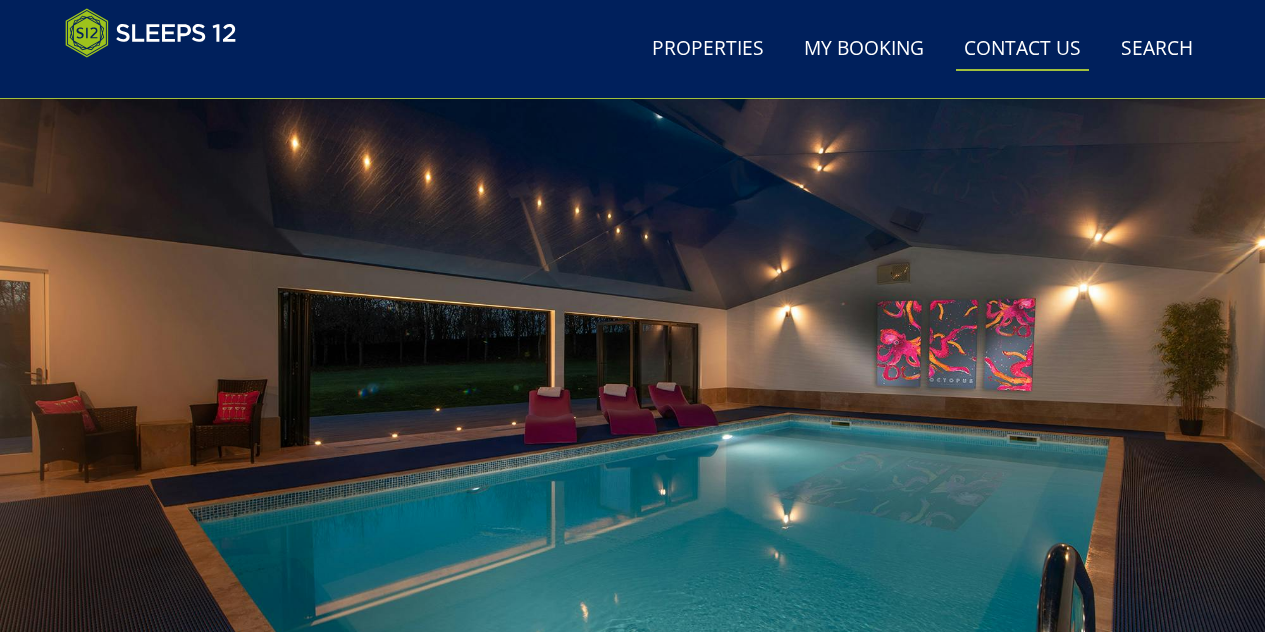 scroll, scrollTop: 0, scrollLeft: 0, axis: both 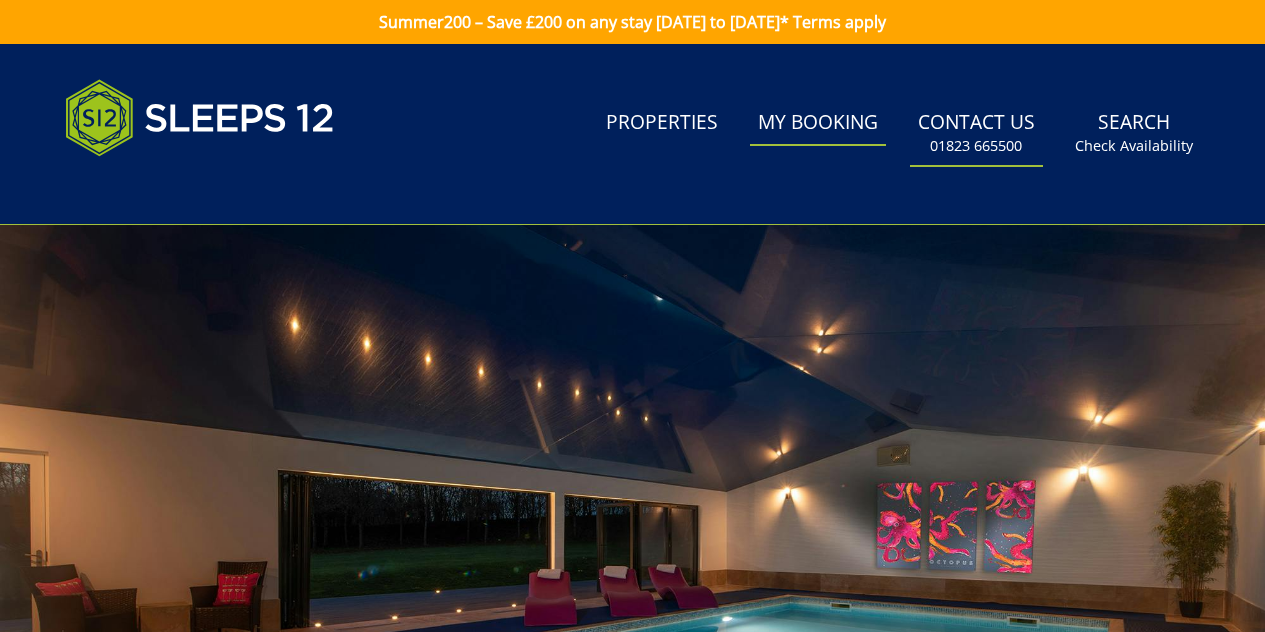 click on "My Booking" at bounding box center (818, 123) 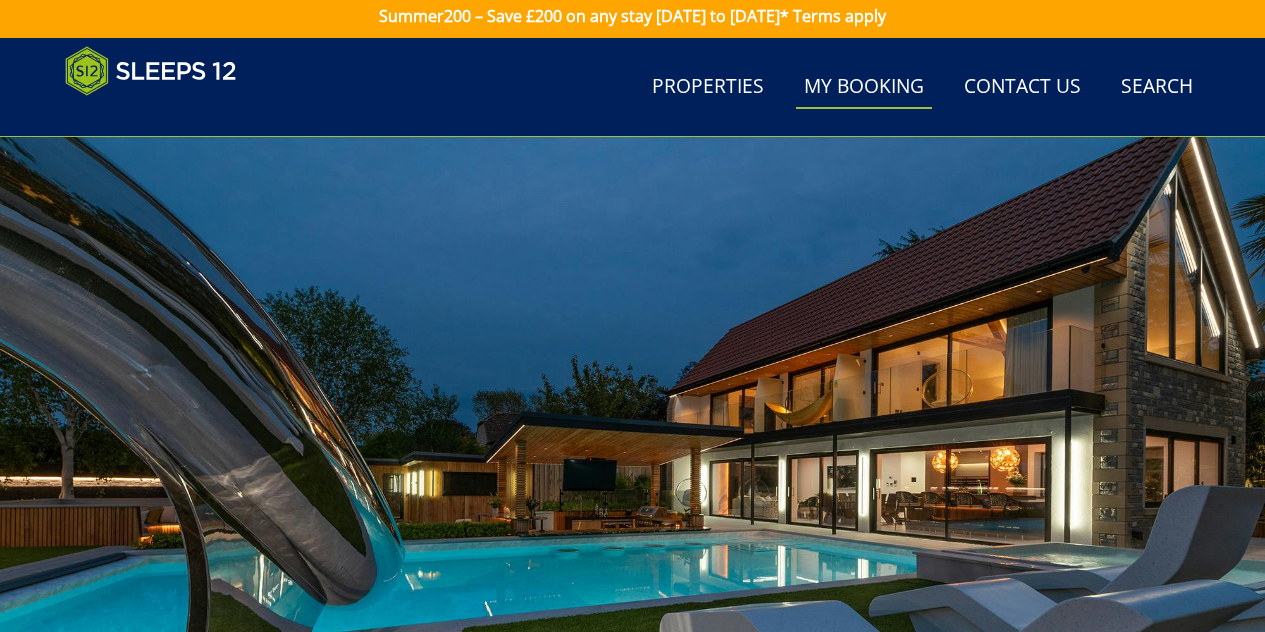 scroll, scrollTop: 0, scrollLeft: 0, axis: both 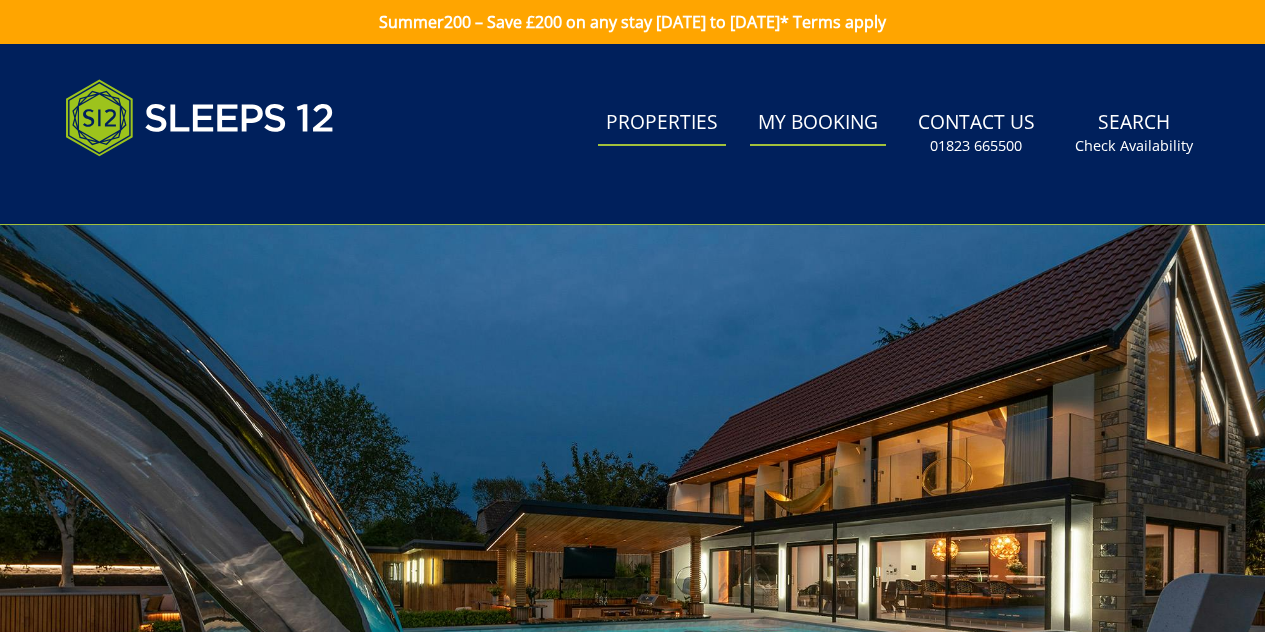 click on "Properties" at bounding box center (662, 123) 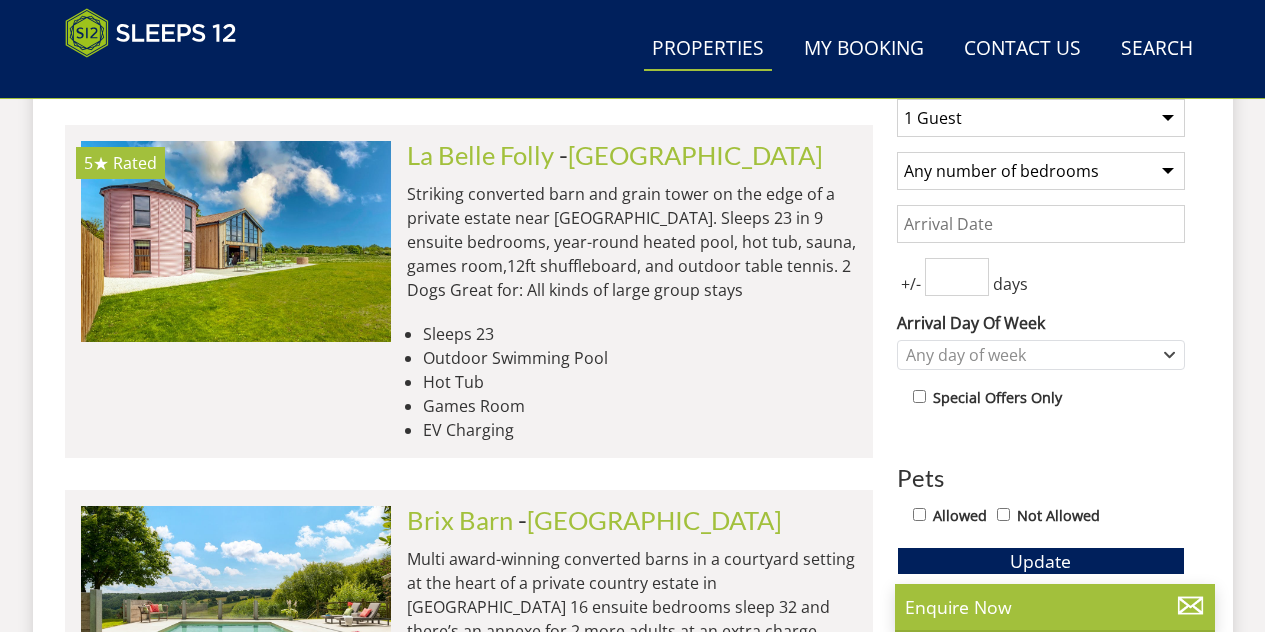 scroll, scrollTop: 792, scrollLeft: 0, axis: vertical 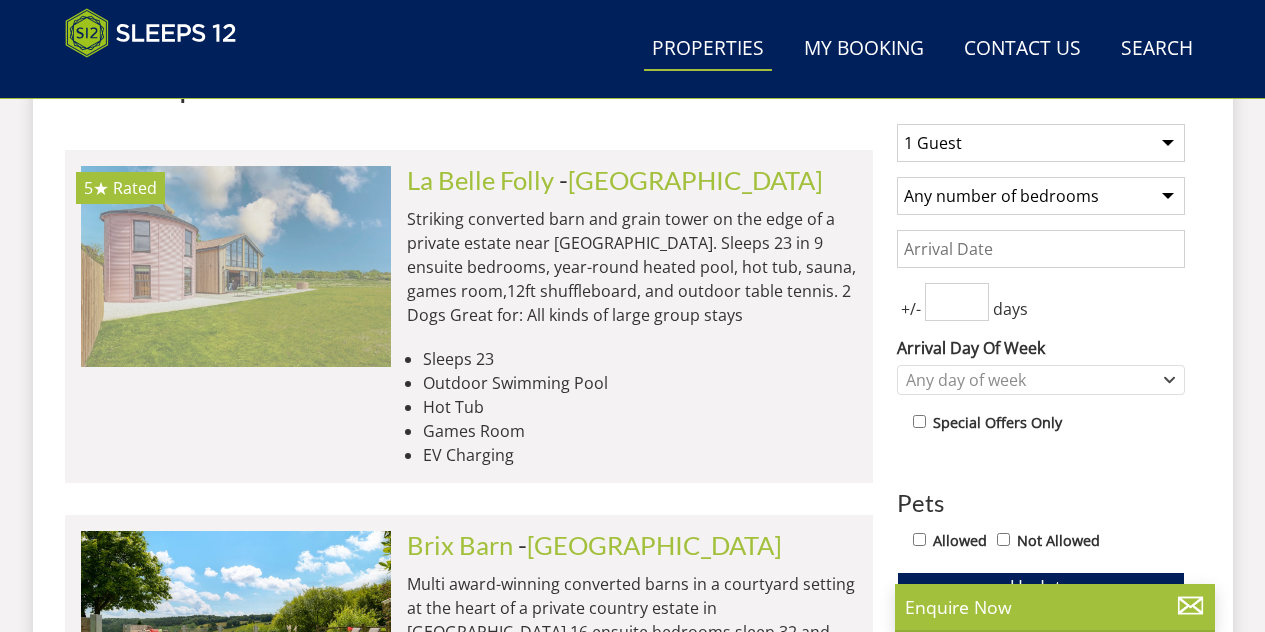 click at bounding box center [236, 266] 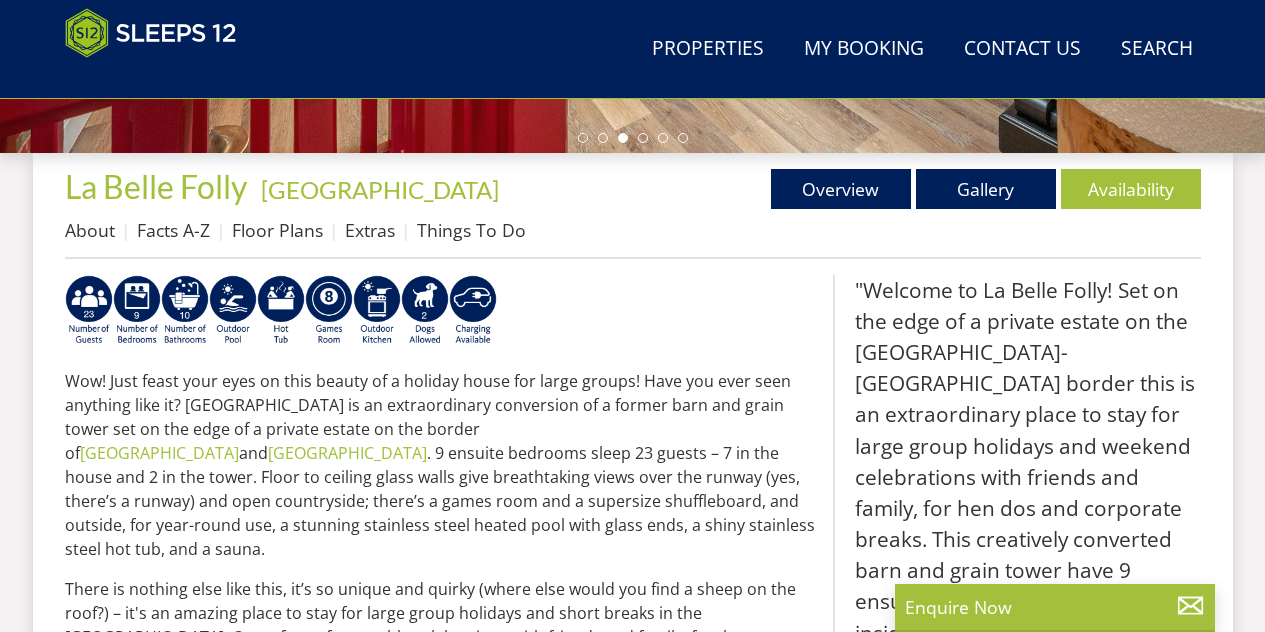 scroll, scrollTop: 600, scrollLeft: 0, axis: vertical 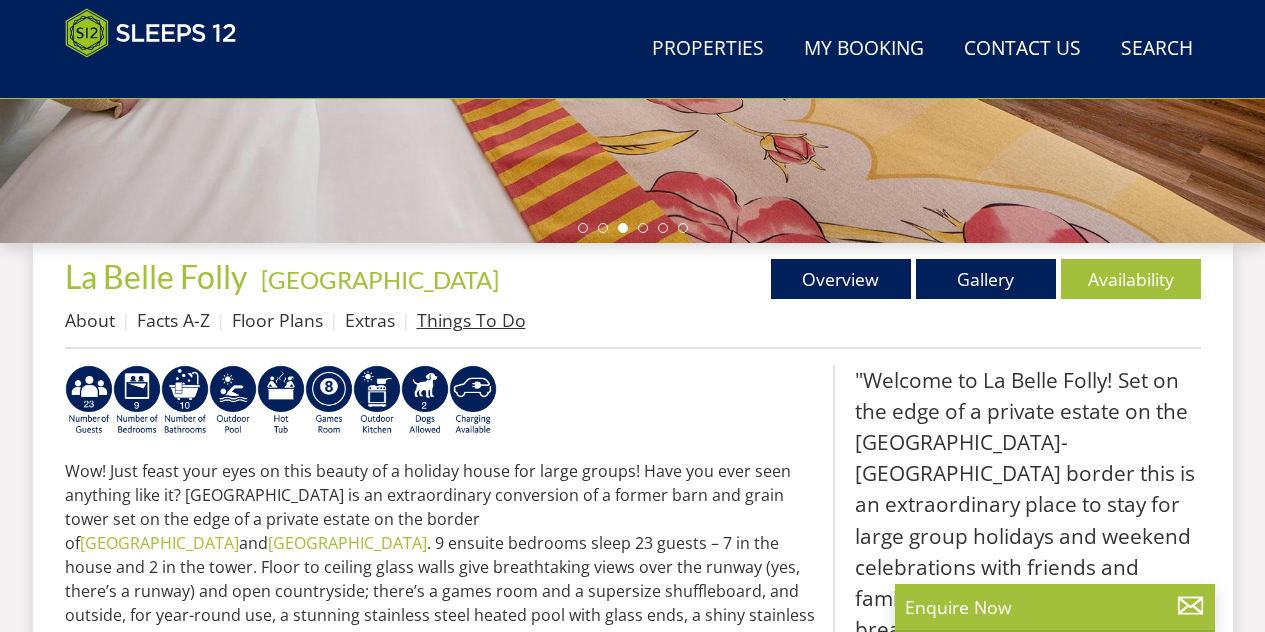 click on "Things To Do" at bounding box center (471, 320) 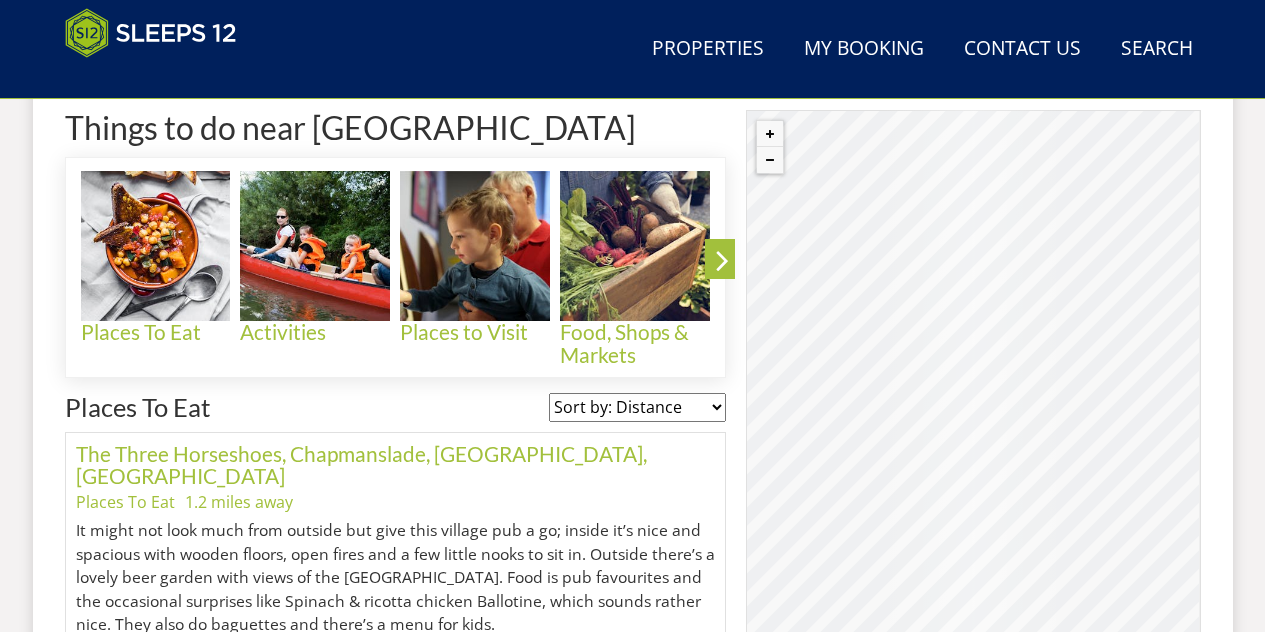 scroll, scrollTop: 717, scrollLeft: 0, axis: vertical 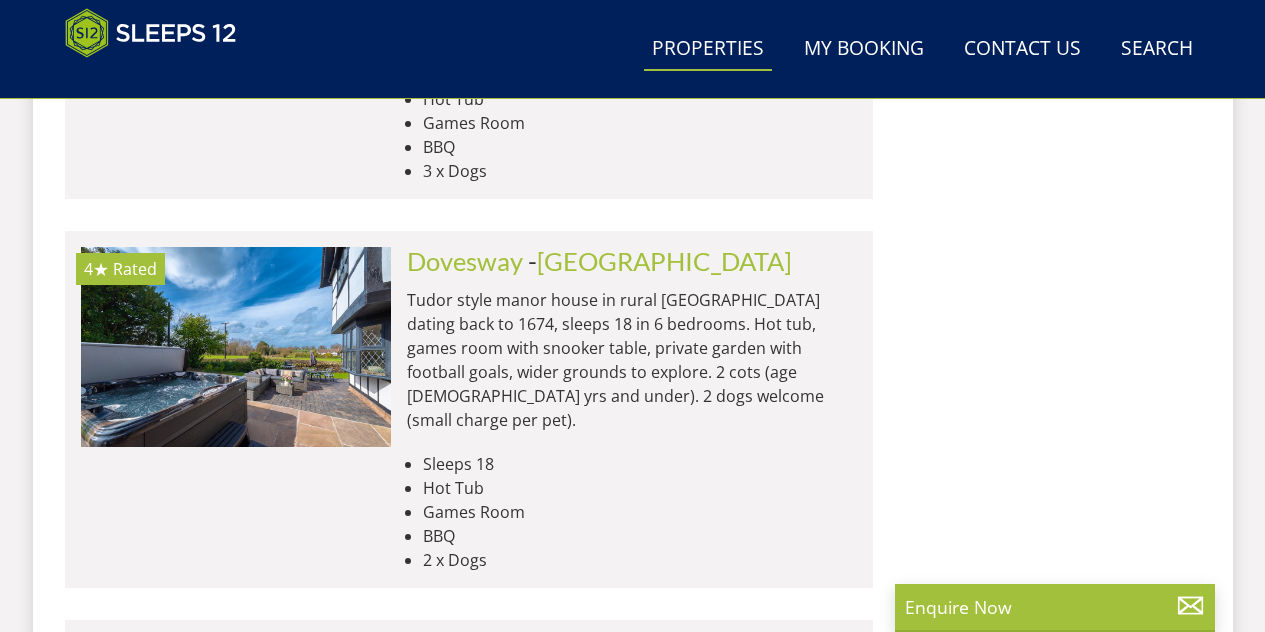 click on "Luxury holiday house tucked away on the hillside above the [GEOGRAPHIC_DATA] opposite [GEOGRAPHIC_DATA] in [GEOGRAPHIC_DATA]. Sleeps 9, direct access to private area of beach, large private grounds with a hot tub. 1 cot (age [DEMOGRAPHIC_DATA] yrs and under). 2 dogs welcome (small charge per pet)." at bounding box center (632, 749) 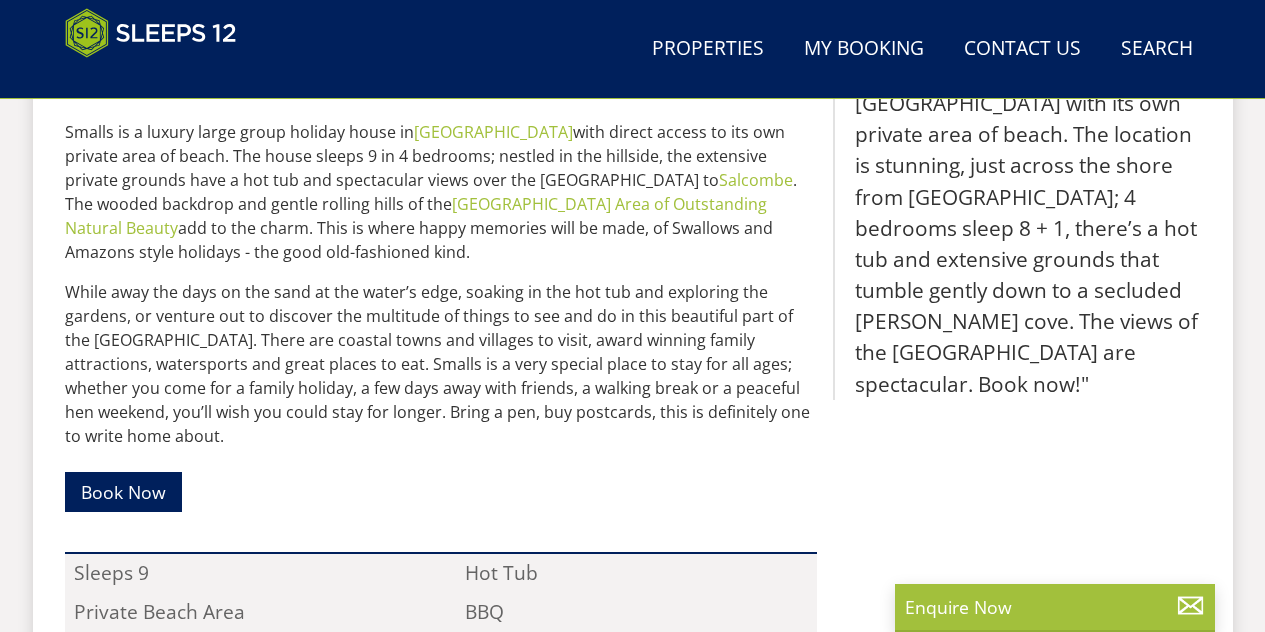 scroll, scrollTop: 900, scrollLeft: 0, axis: vertical 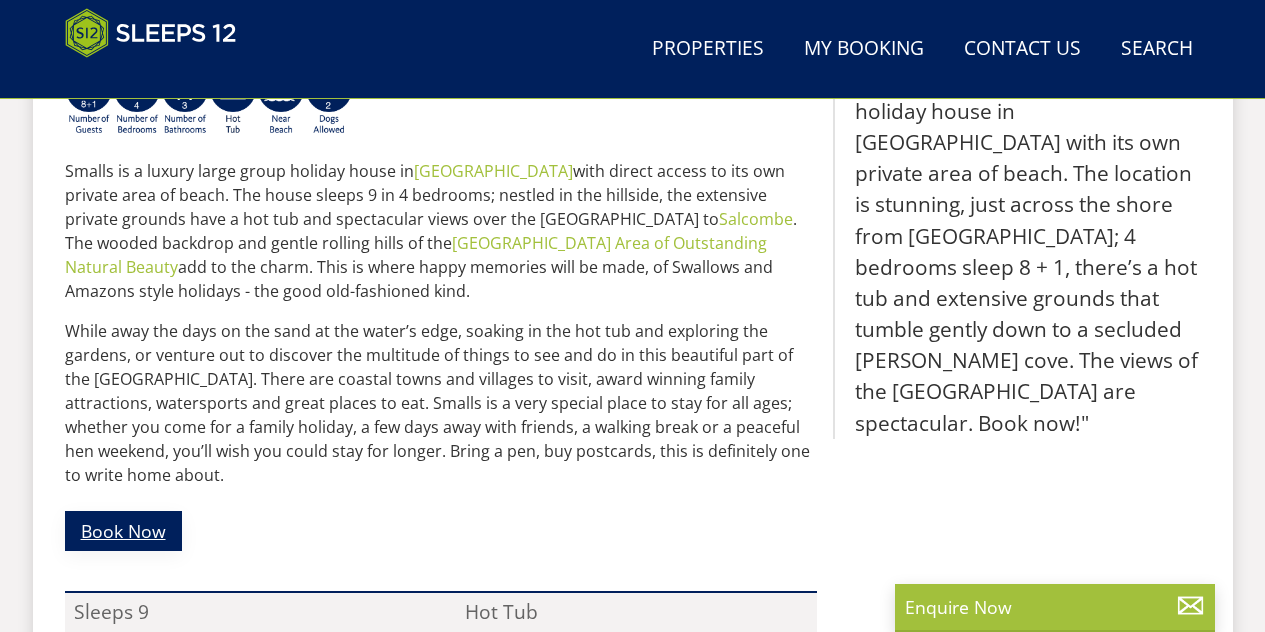 click on "Book Now" at bounding box center [123, 530] 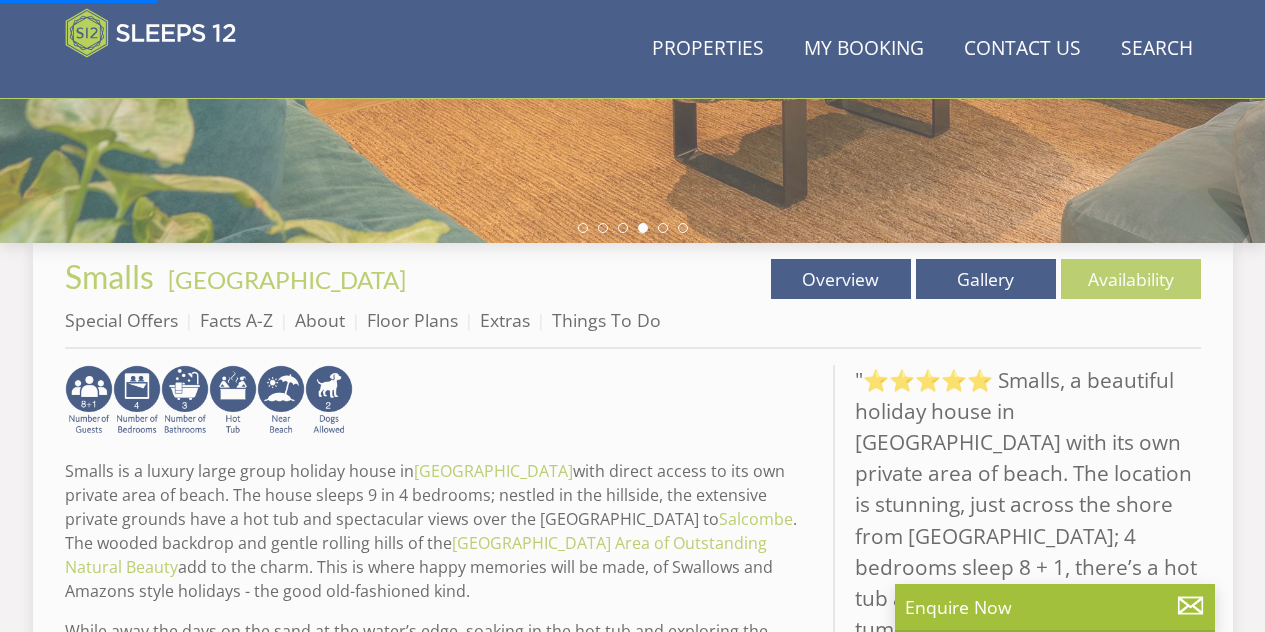 scroll, scrollTop: 800, scrollLeft: 0, axis: vertical 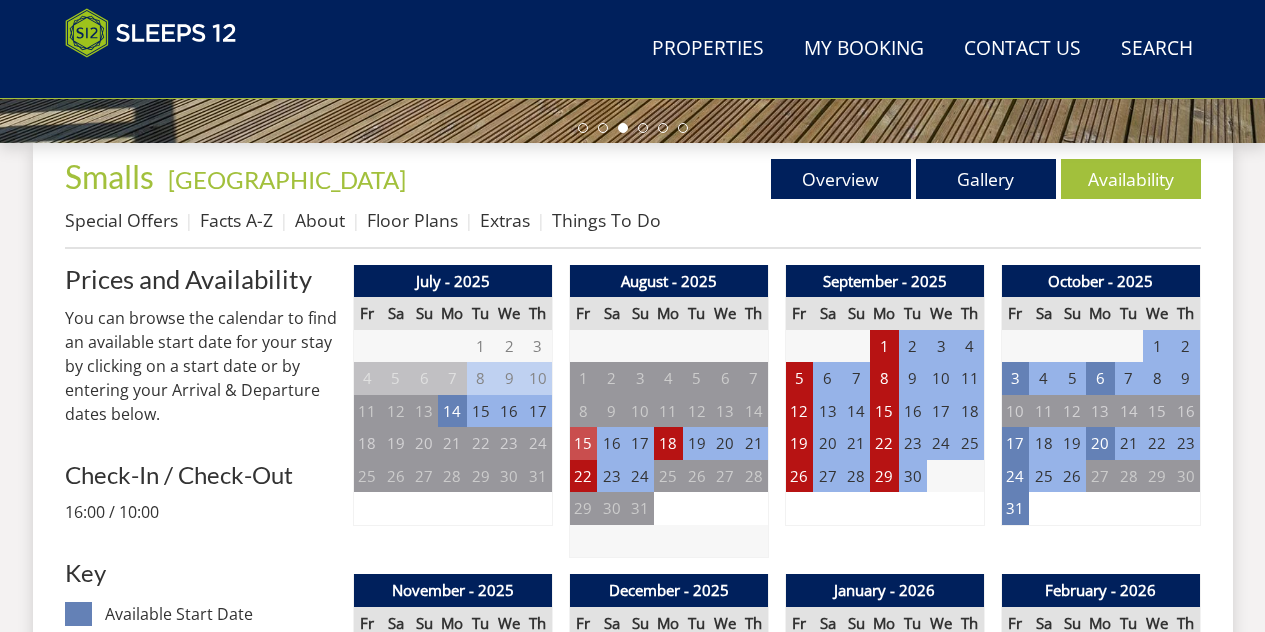 click on "15" at bounding box center [583, 443] 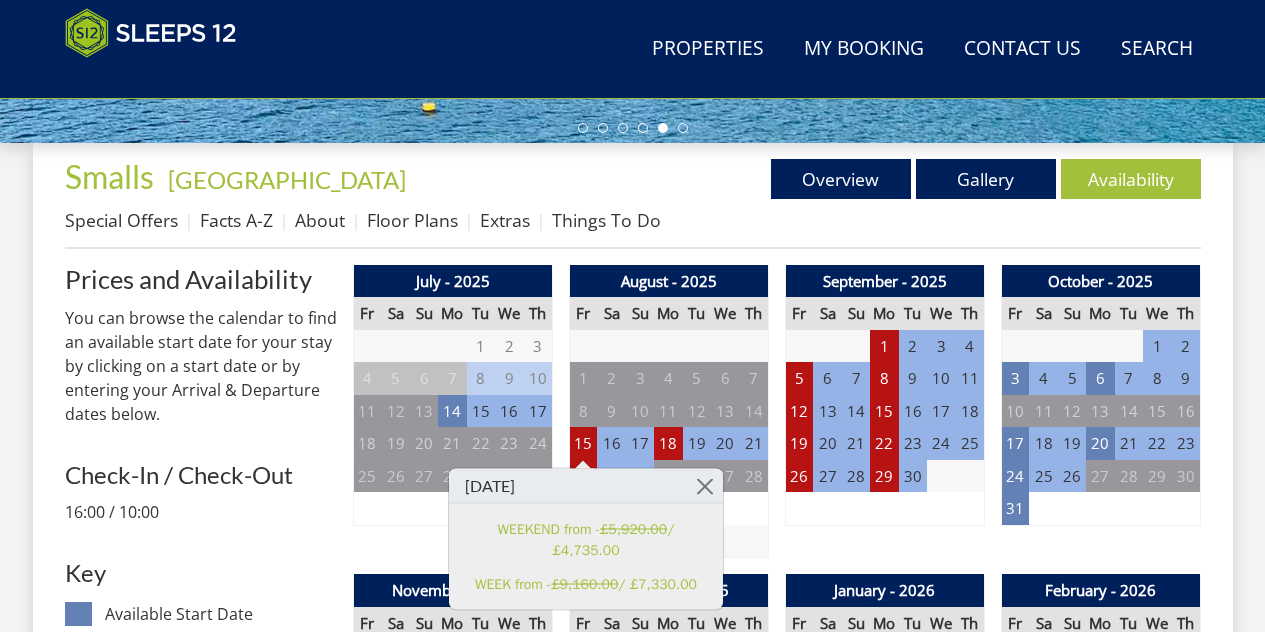 click on "17" at bounding box center [640, 443] 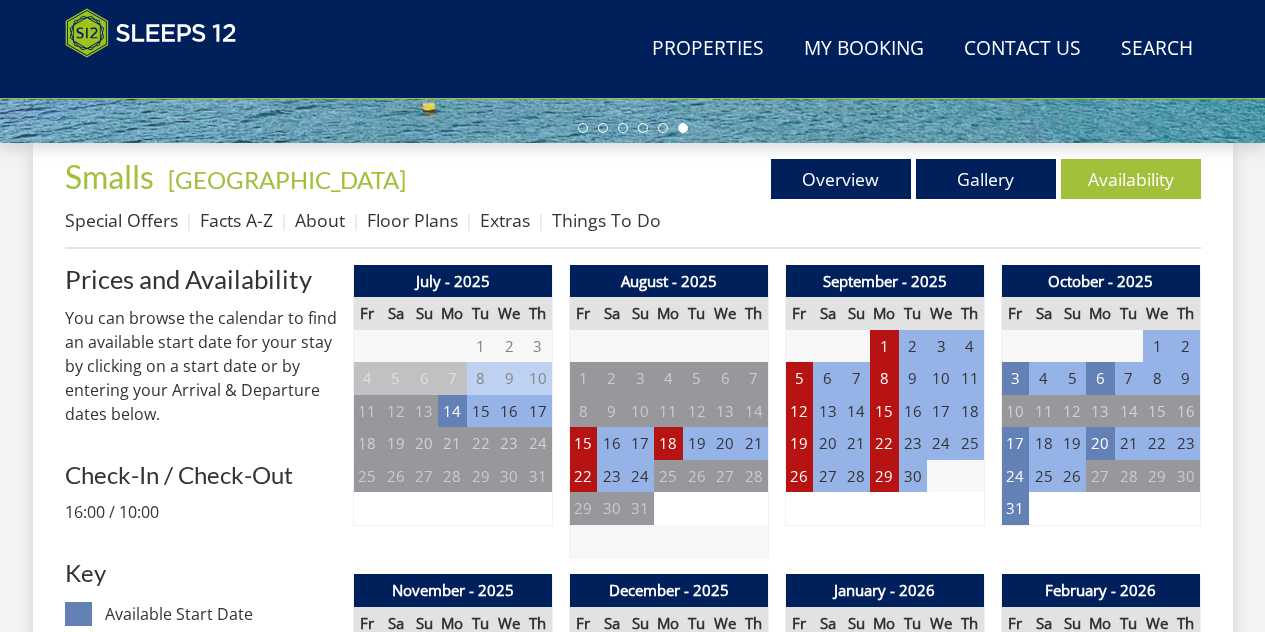 click on "17" at bounding box center [640, 443] 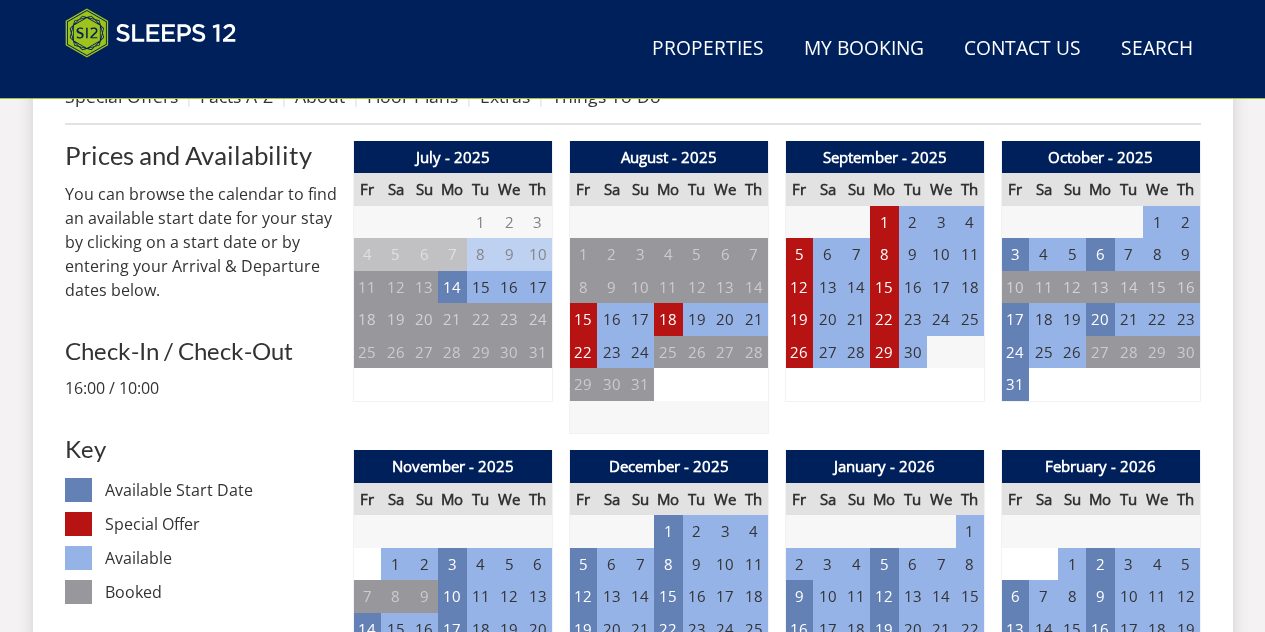 scroll, scrollTop: 800, scrollLeft: 0, axis: vertical 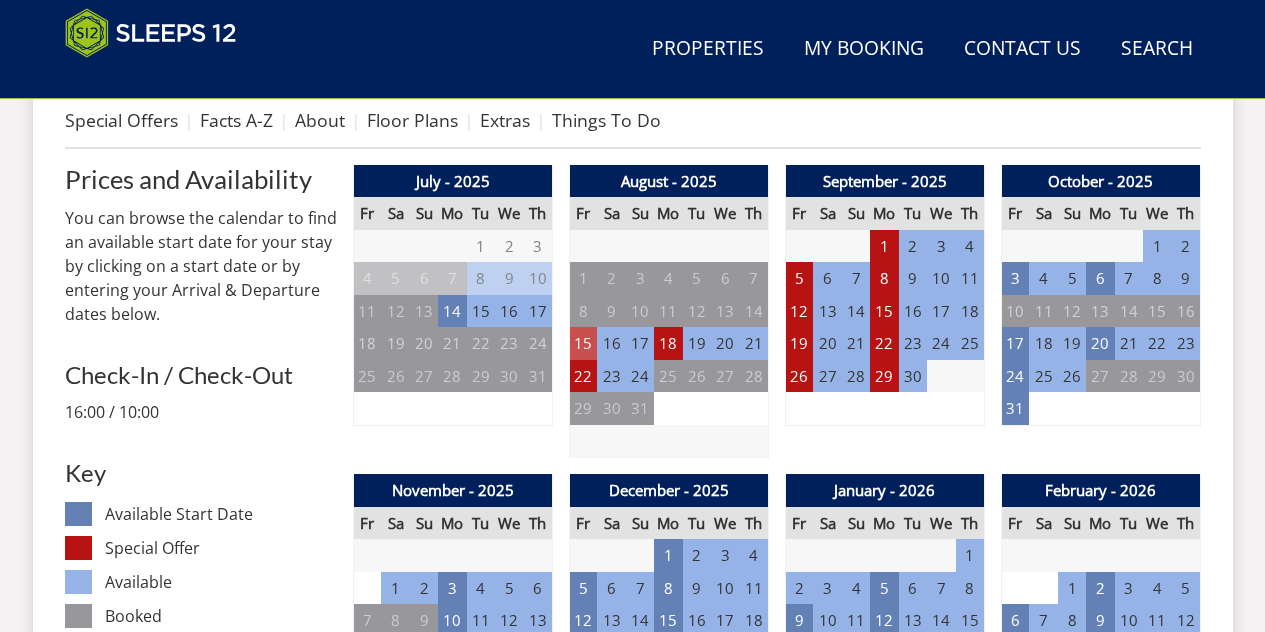 click on "15" at bounding box center (583, 343) 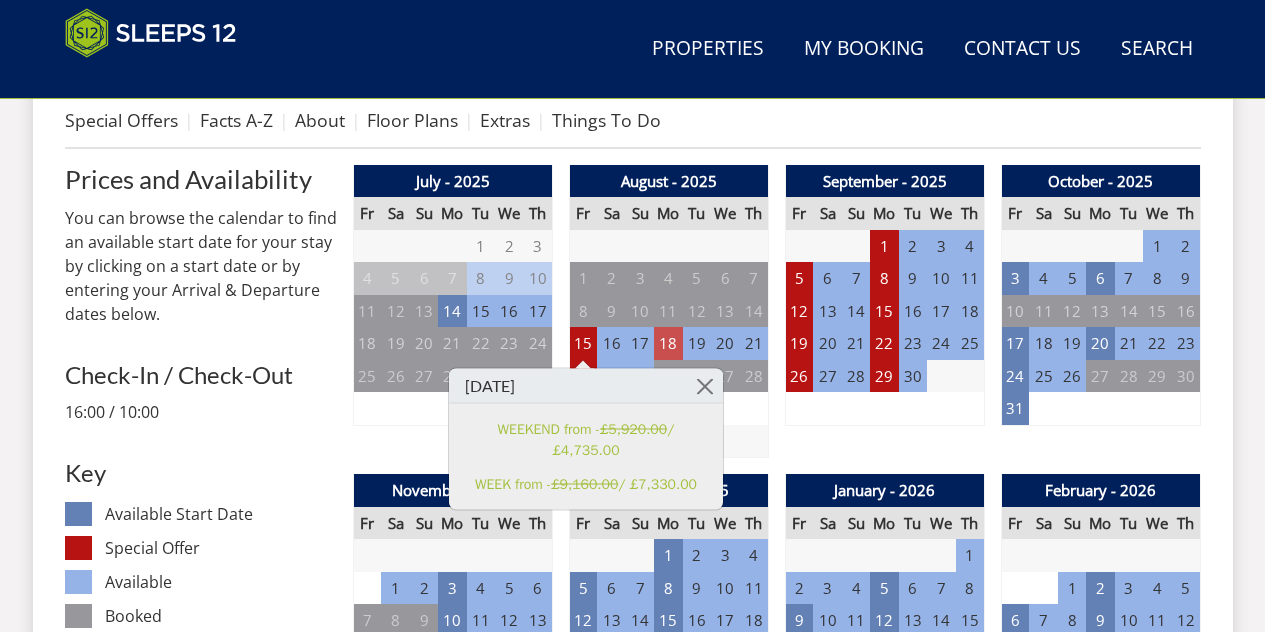 click on "18" at bounding box center [668, 343] 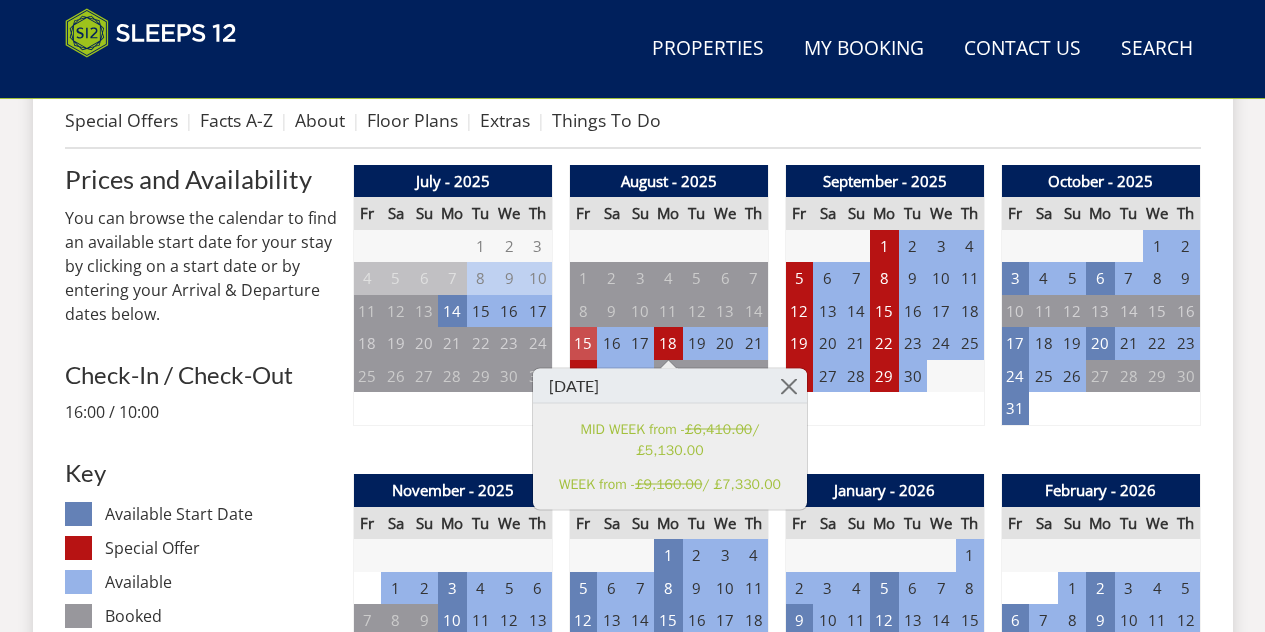 click on "15" at bounding box center (583, 343) 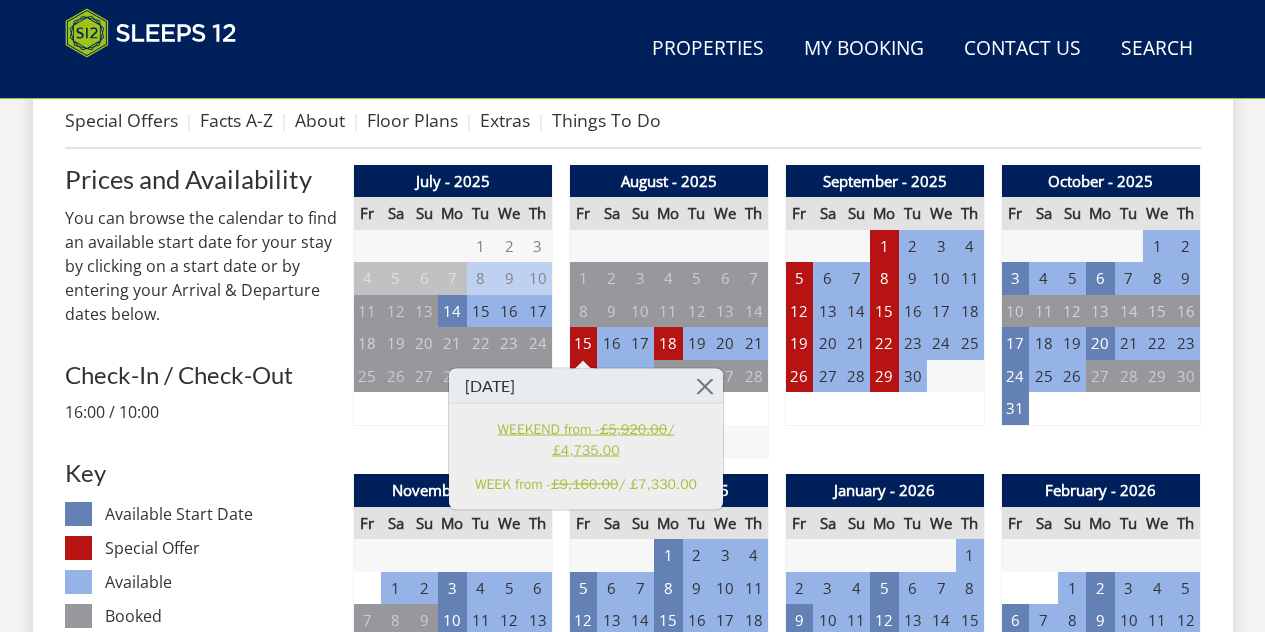 click on "WEEKEND from  -  £5,920.00  / £4,735.00" at bounding box center (586, 439) 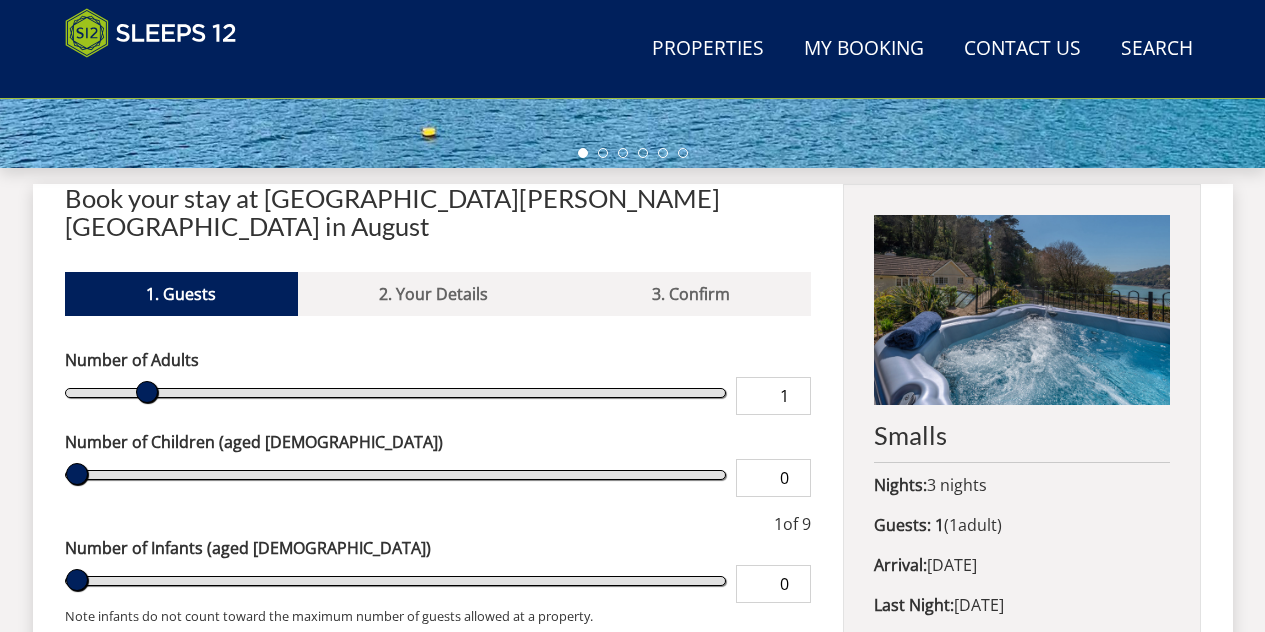 scroll, scrollTop: 700, scrollLeft: 0, axis: vertical 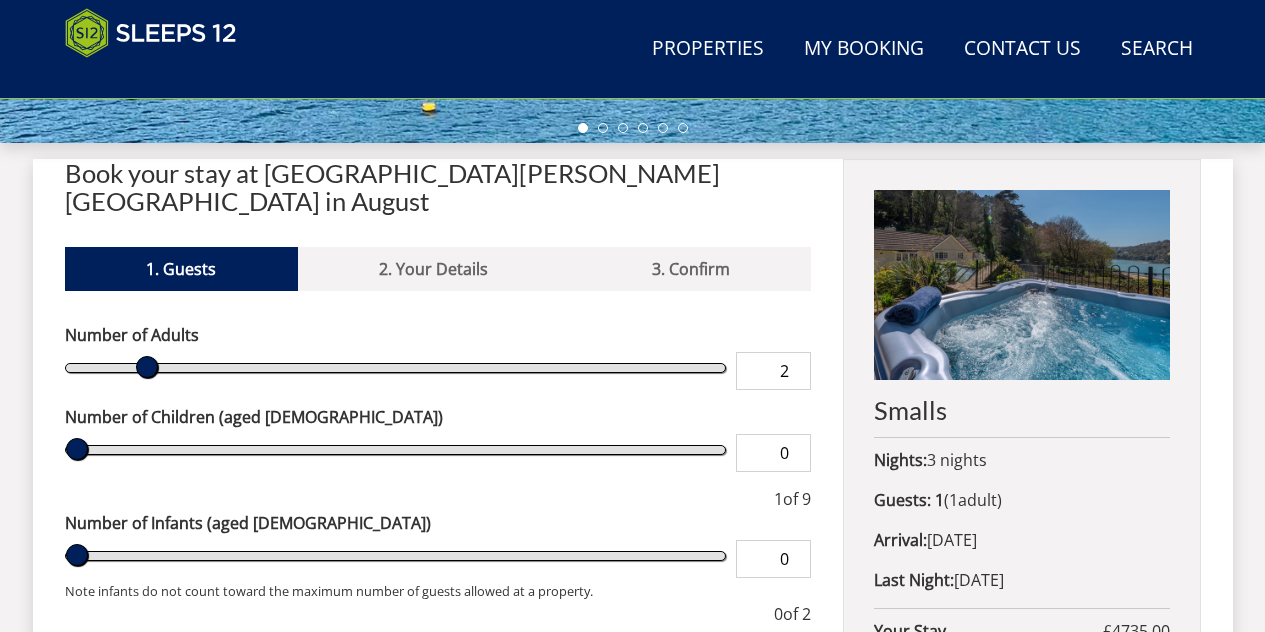 type on "2" 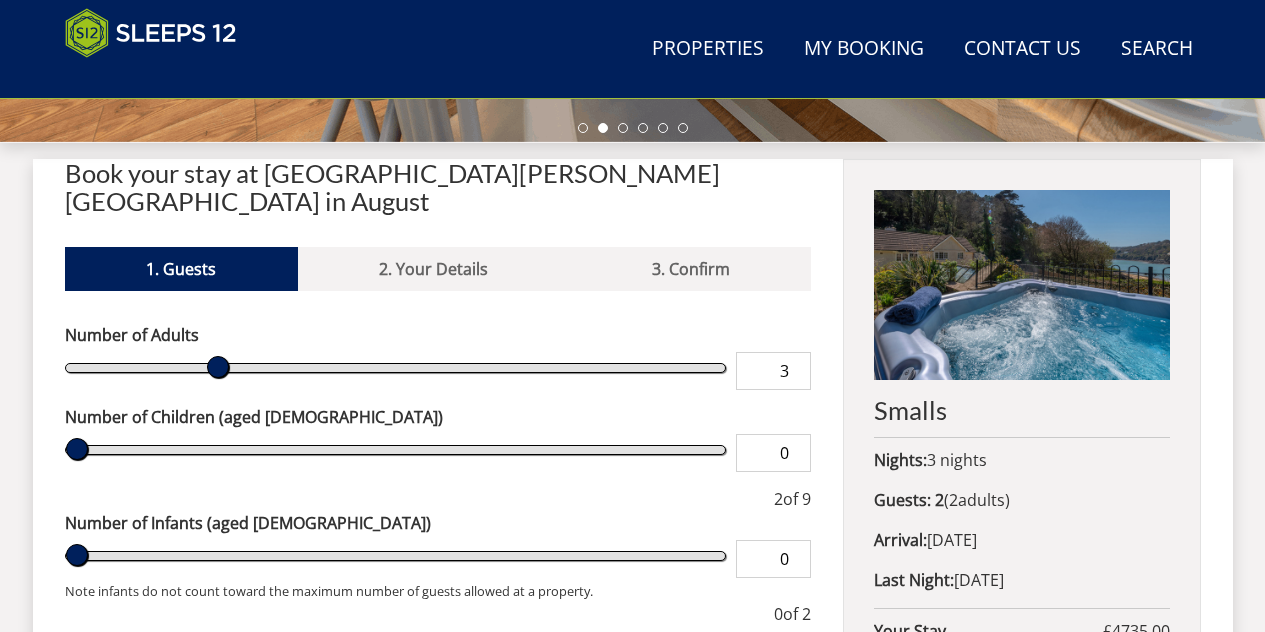 type on "3" 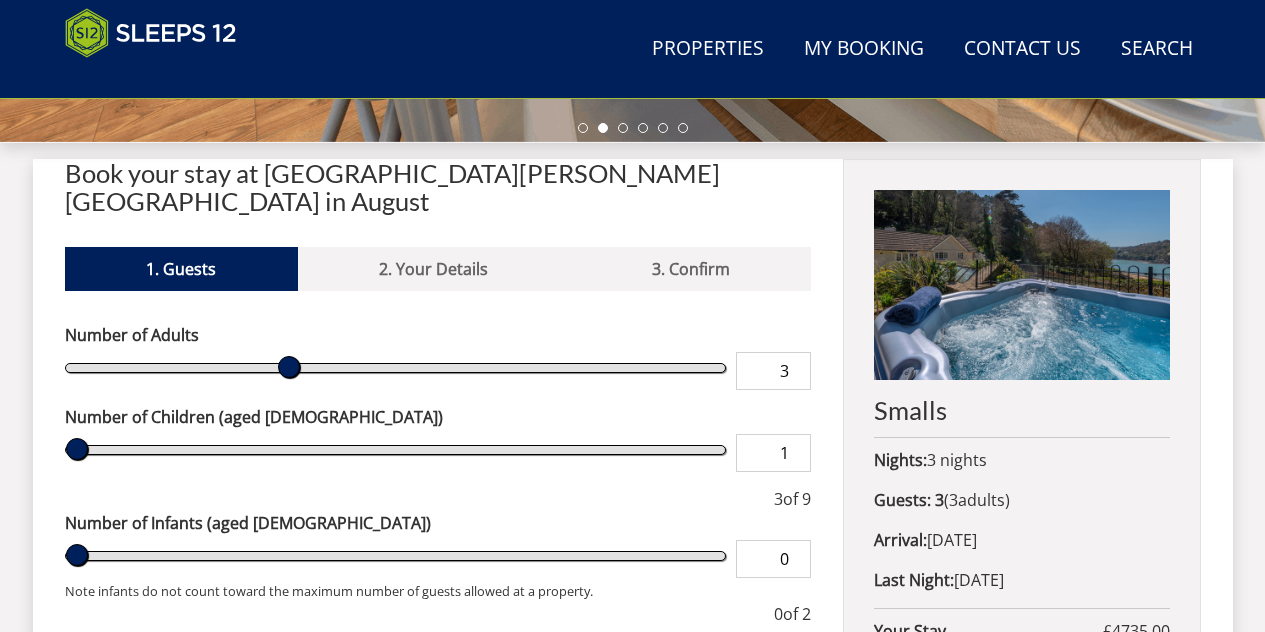 type on "1" 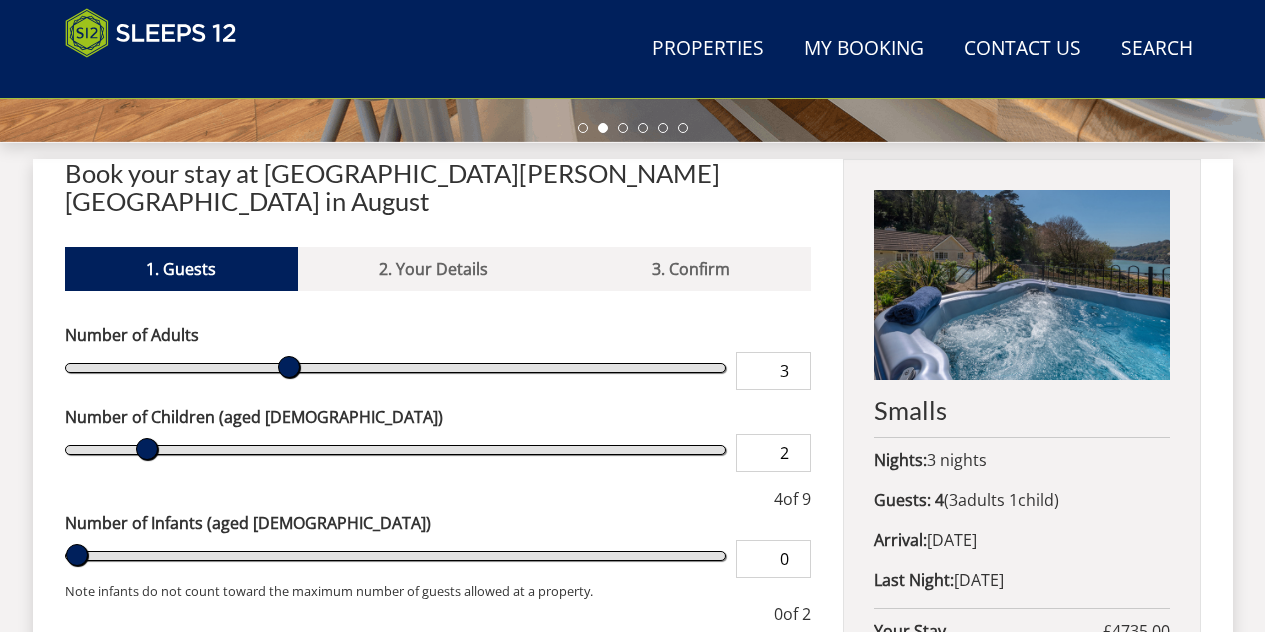 type on "2" 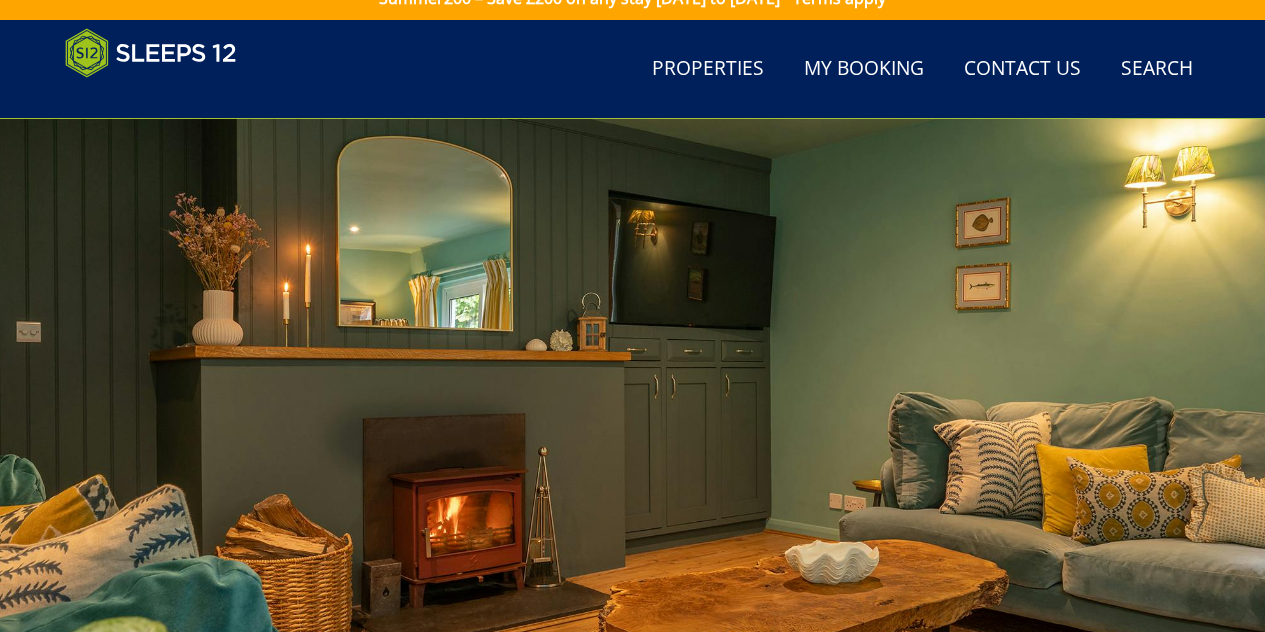 scroll, scrollTop: 0, scrollLeft: 0, axis: both 